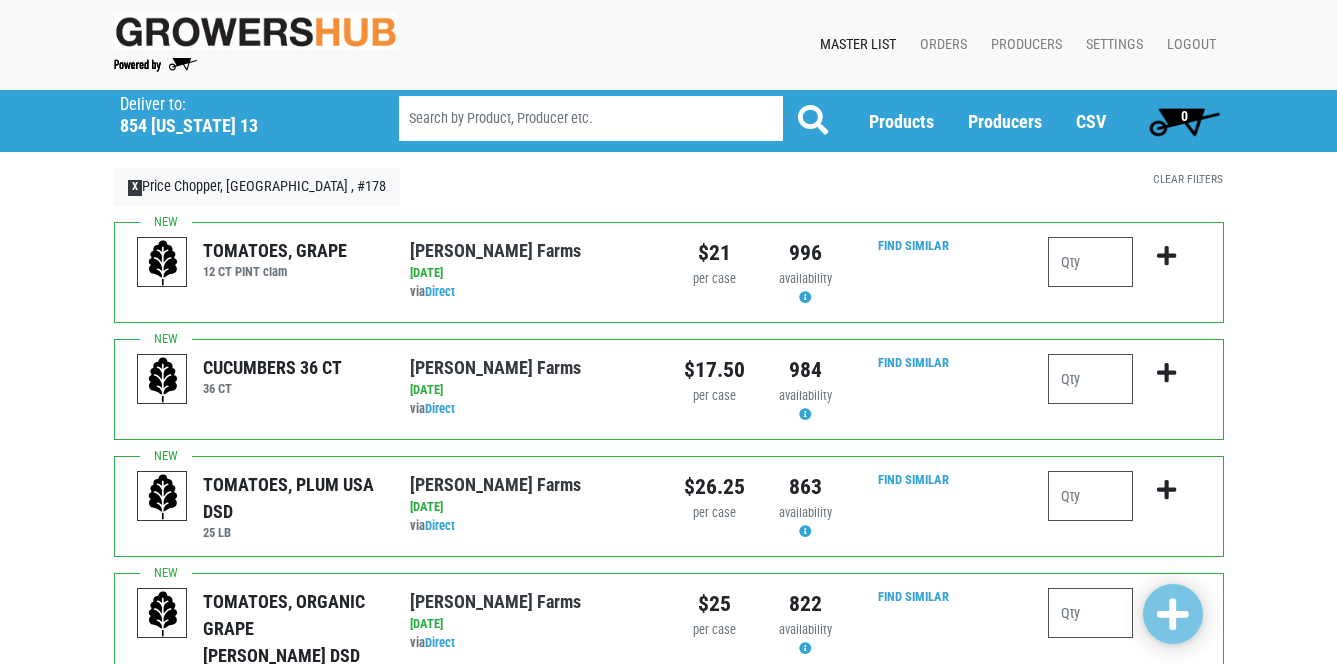 scroll, scrollTop: 0, scrollLeft: 0, axis: both 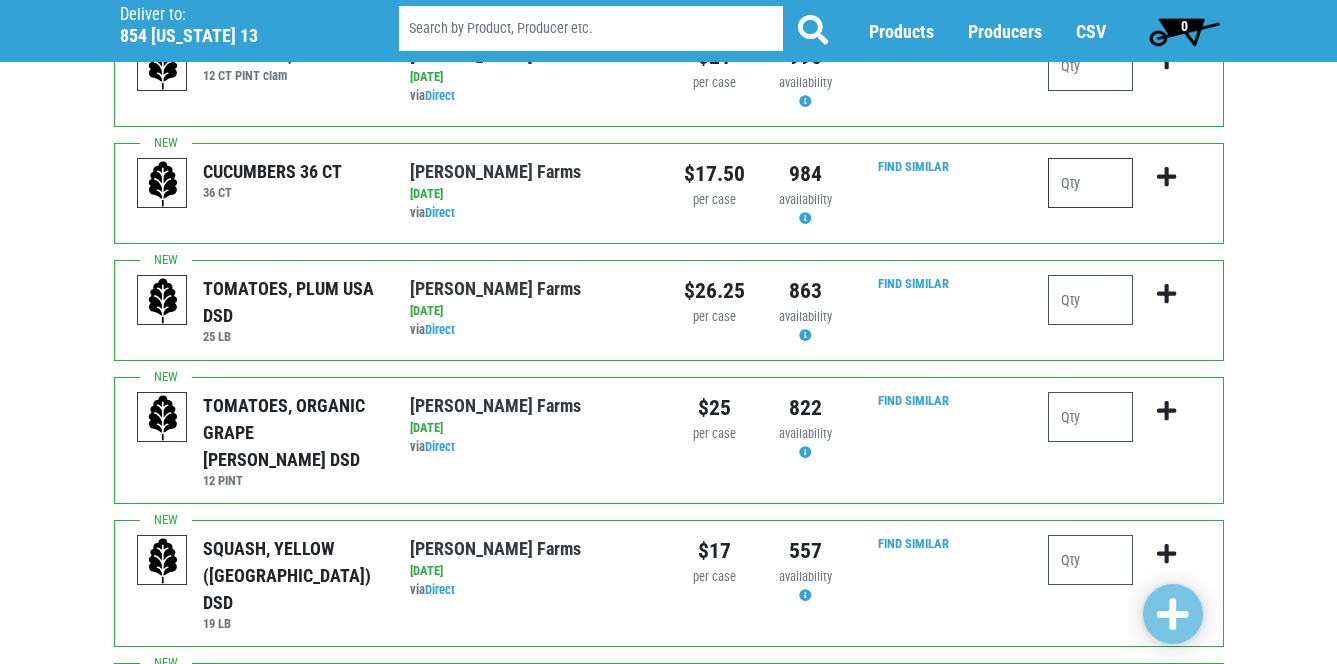 drag, startPoint x: 1091, startPoint y: 177, endPoint x: 1064, endPoint y: 179, distance: 27.073973 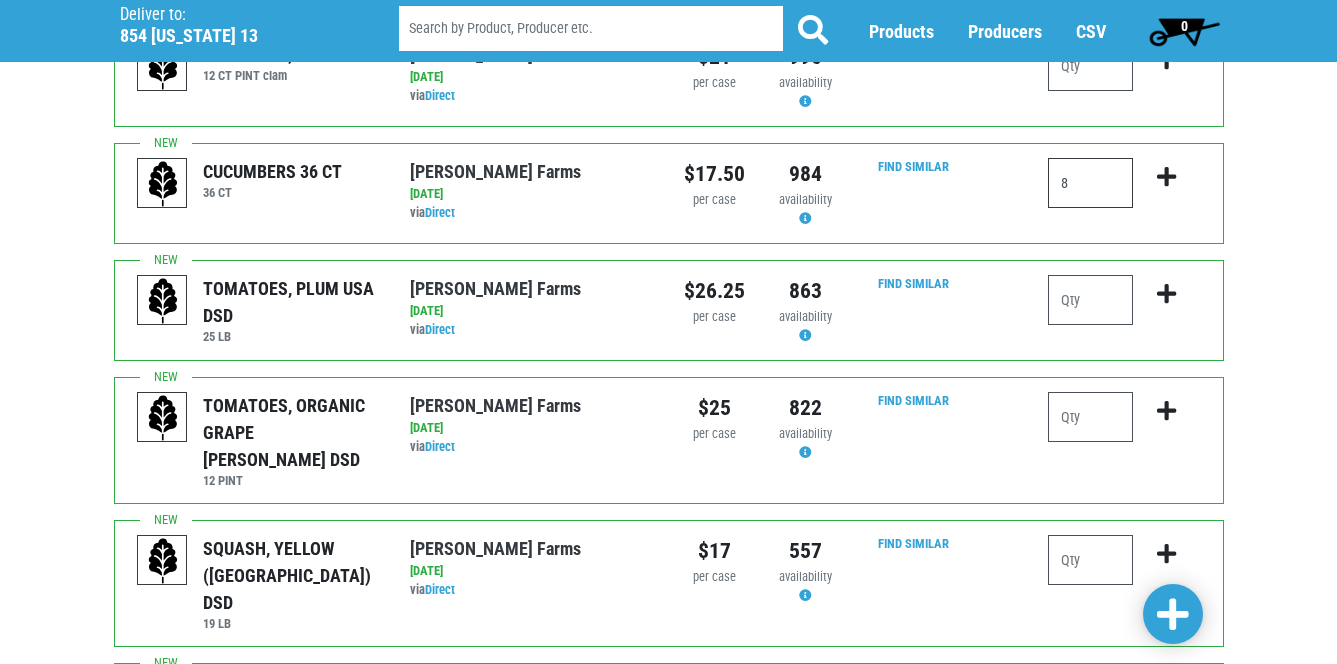 type on "8" 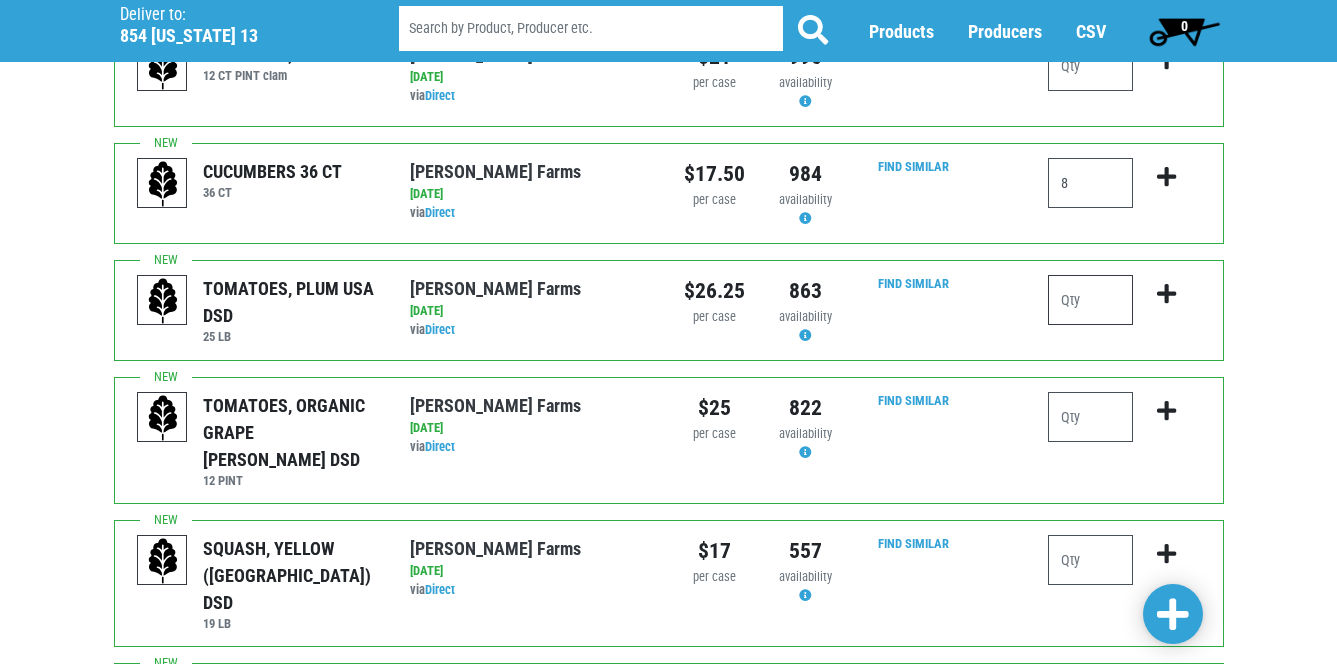 click at bounding box center [1090, 300] 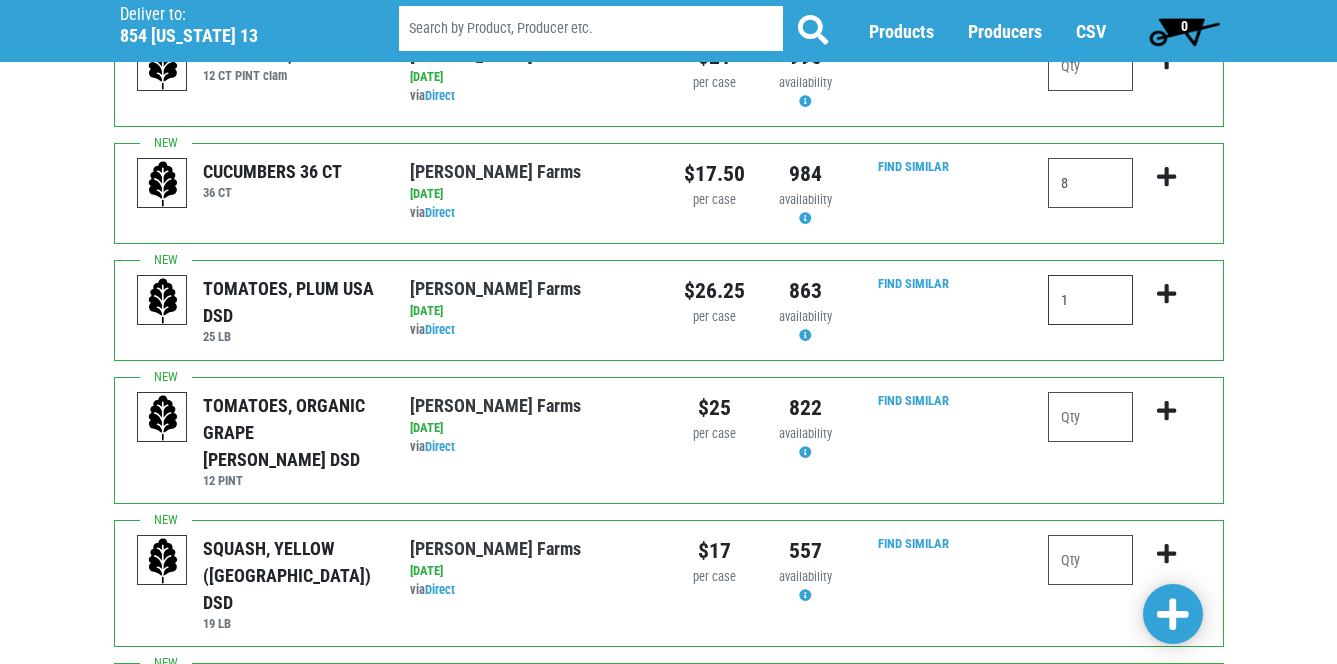 type on "1" 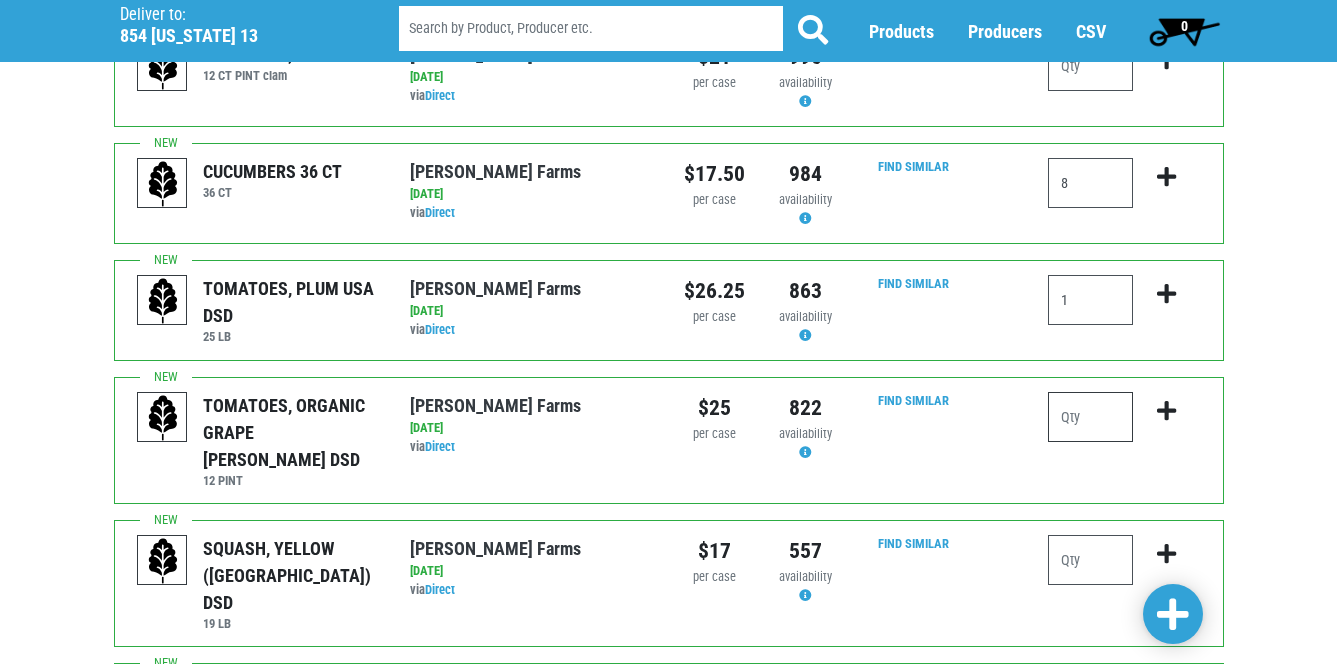 click at bounding box center [1090, 417] 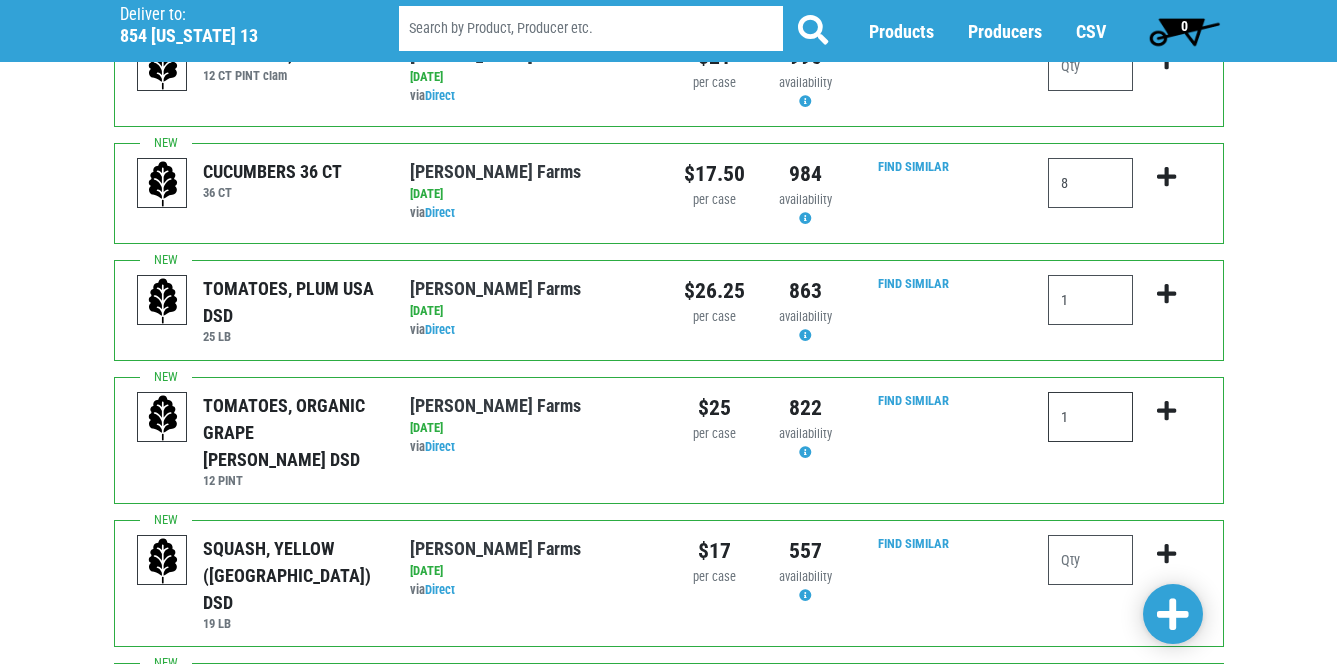 type on "1" 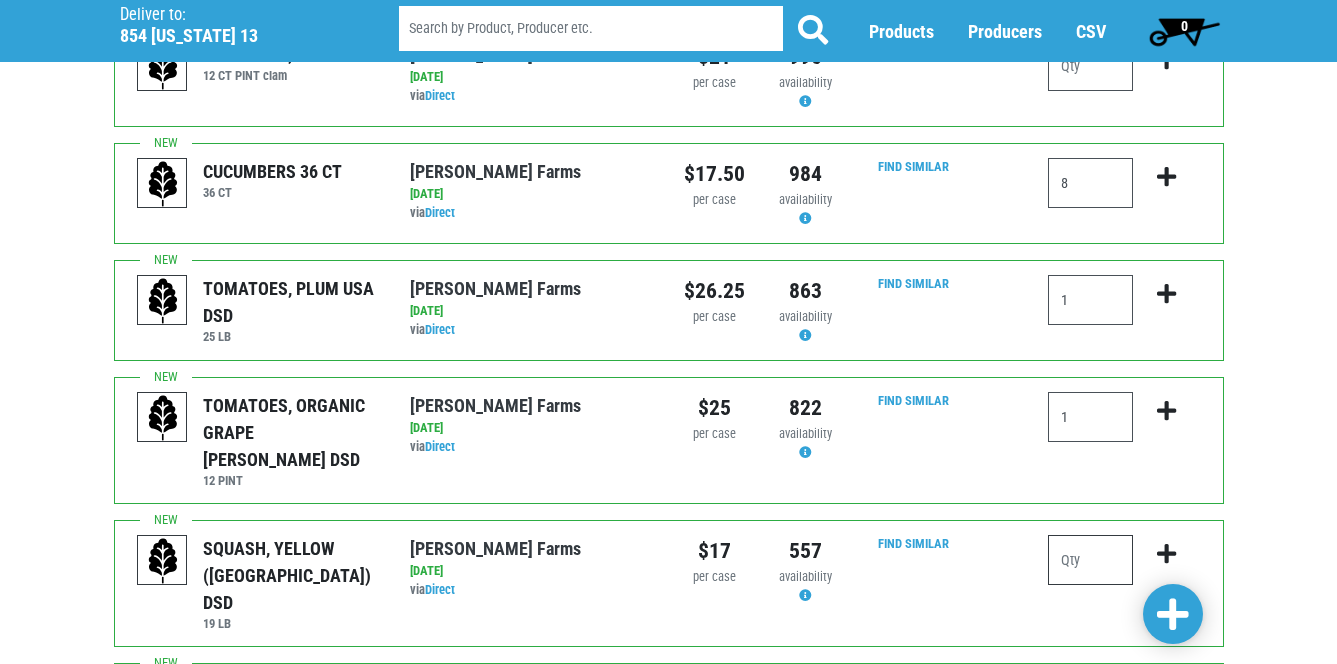click at bounding box center (1090, 560) 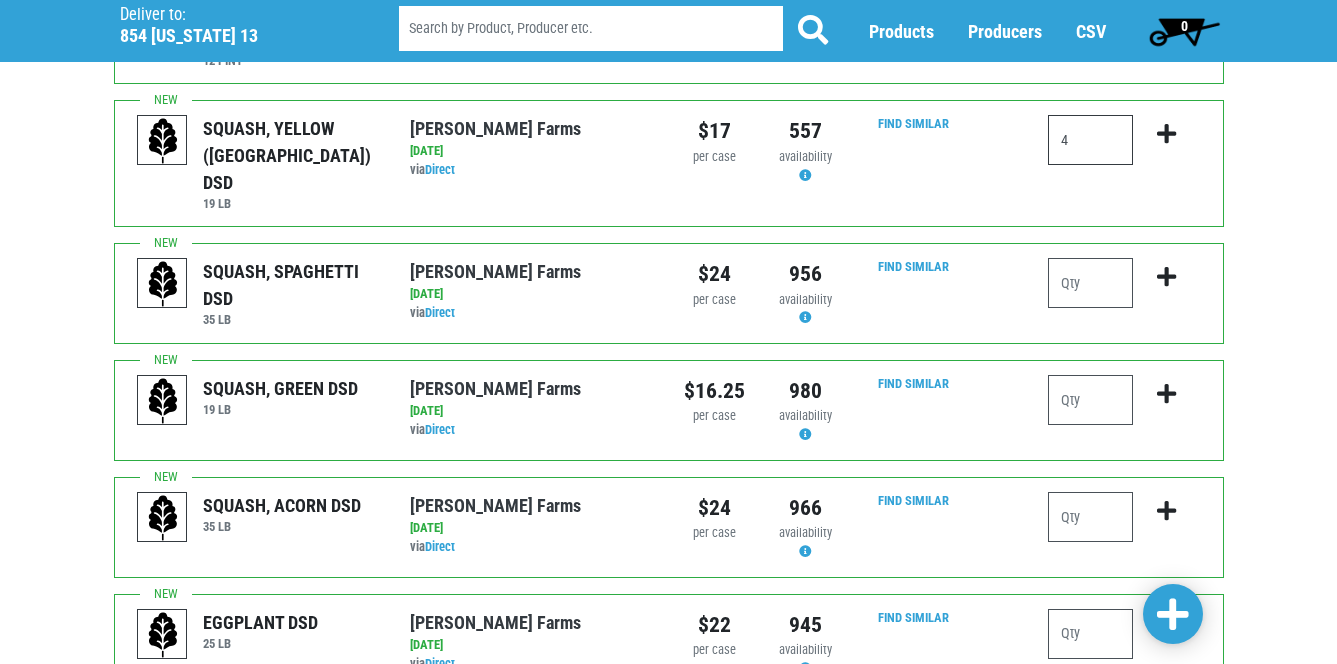 scroll, scrollTop: 619, scrollLeft: 0, axis: vertical 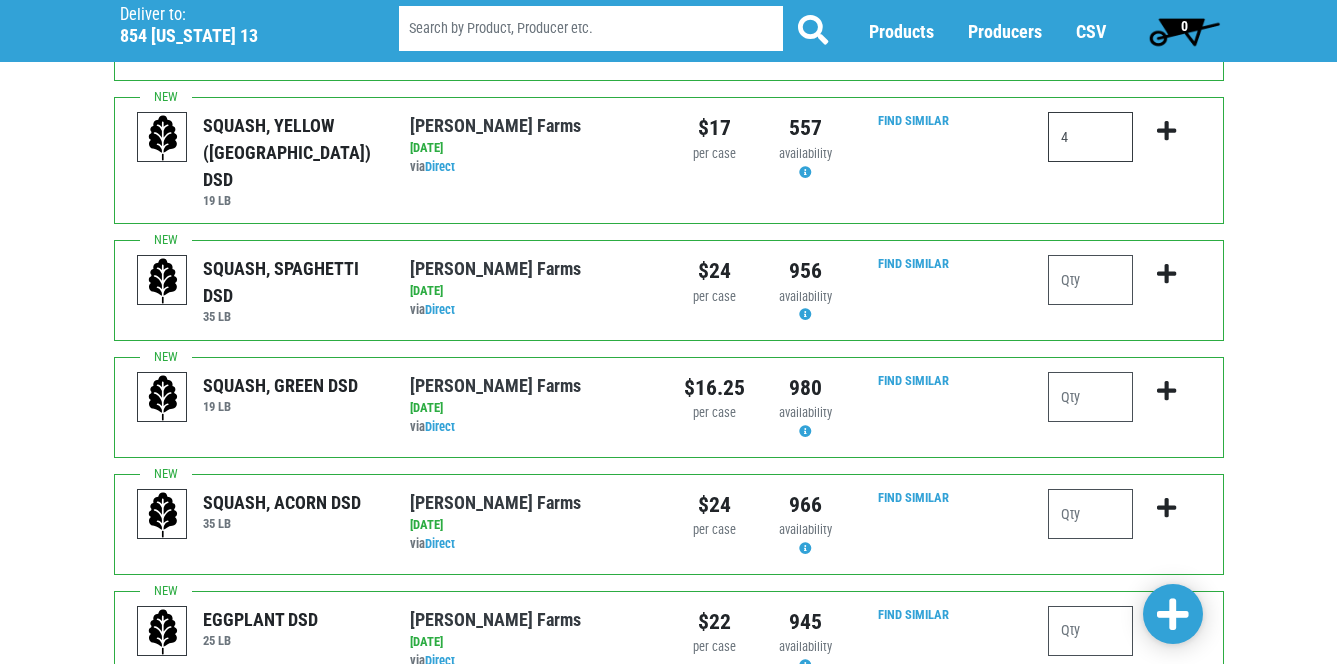 type on "4" 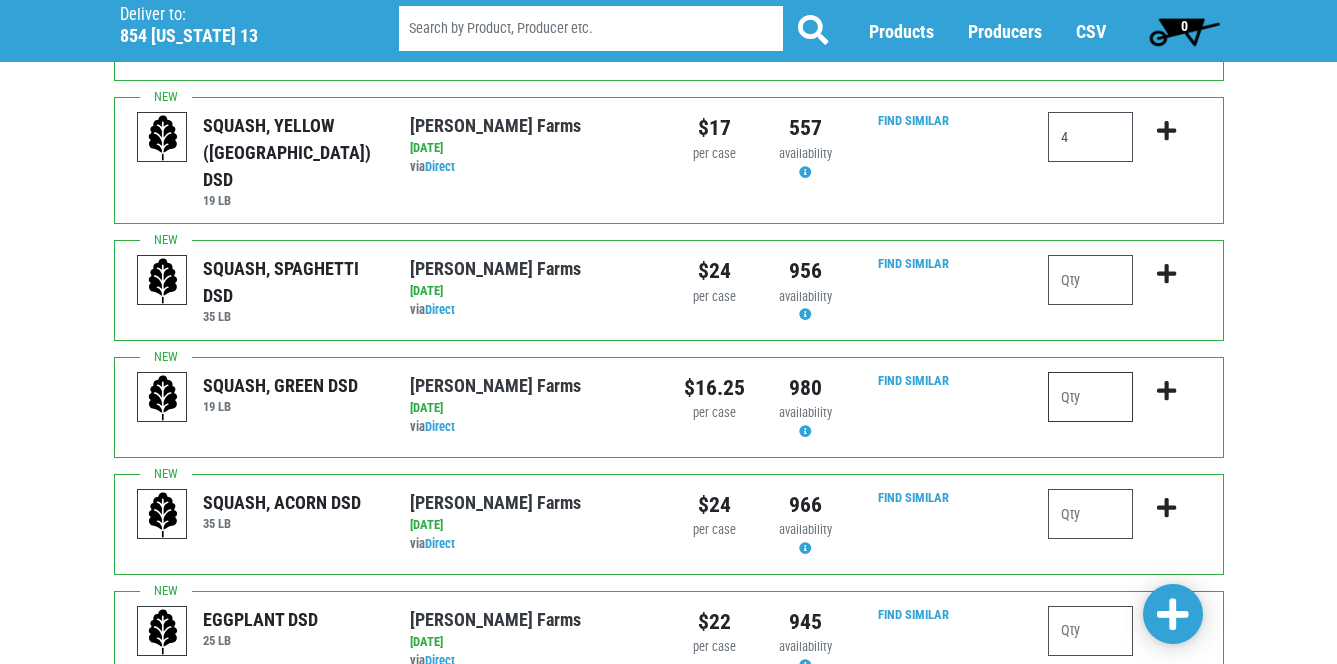 click at bounding box center (1090, 397) 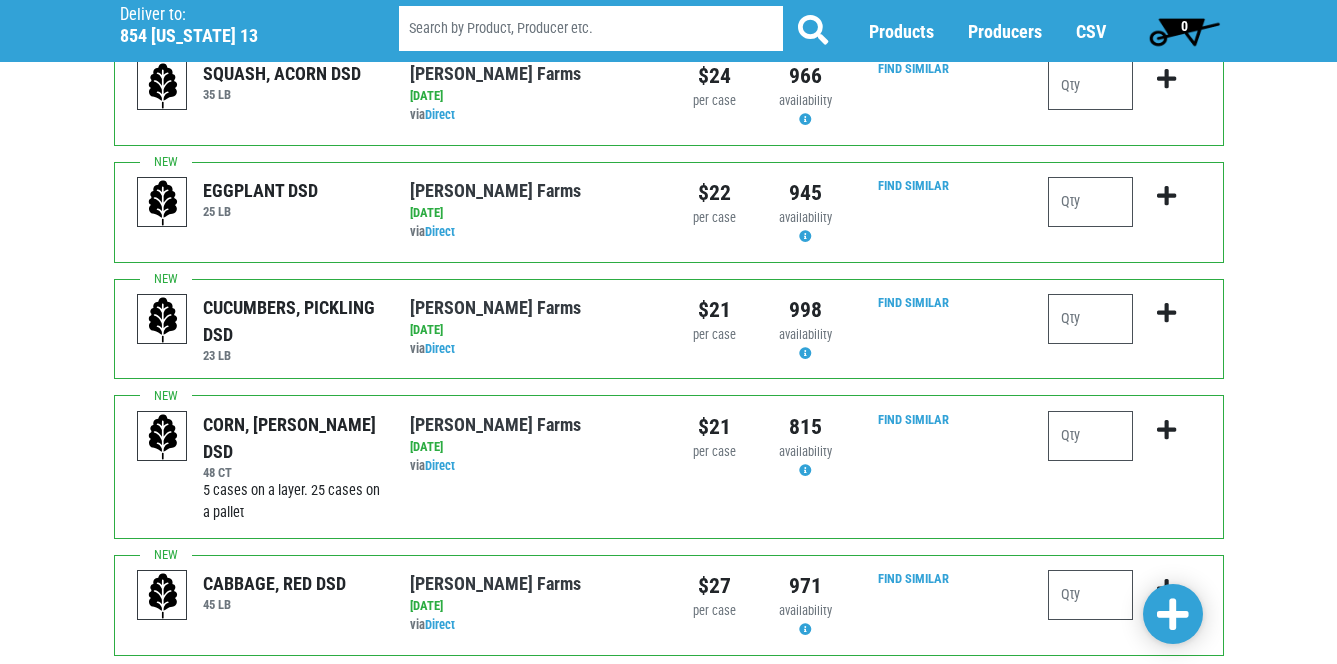 scroll, scrollTop: 1063, scrollLeft: 0, axis: vertical 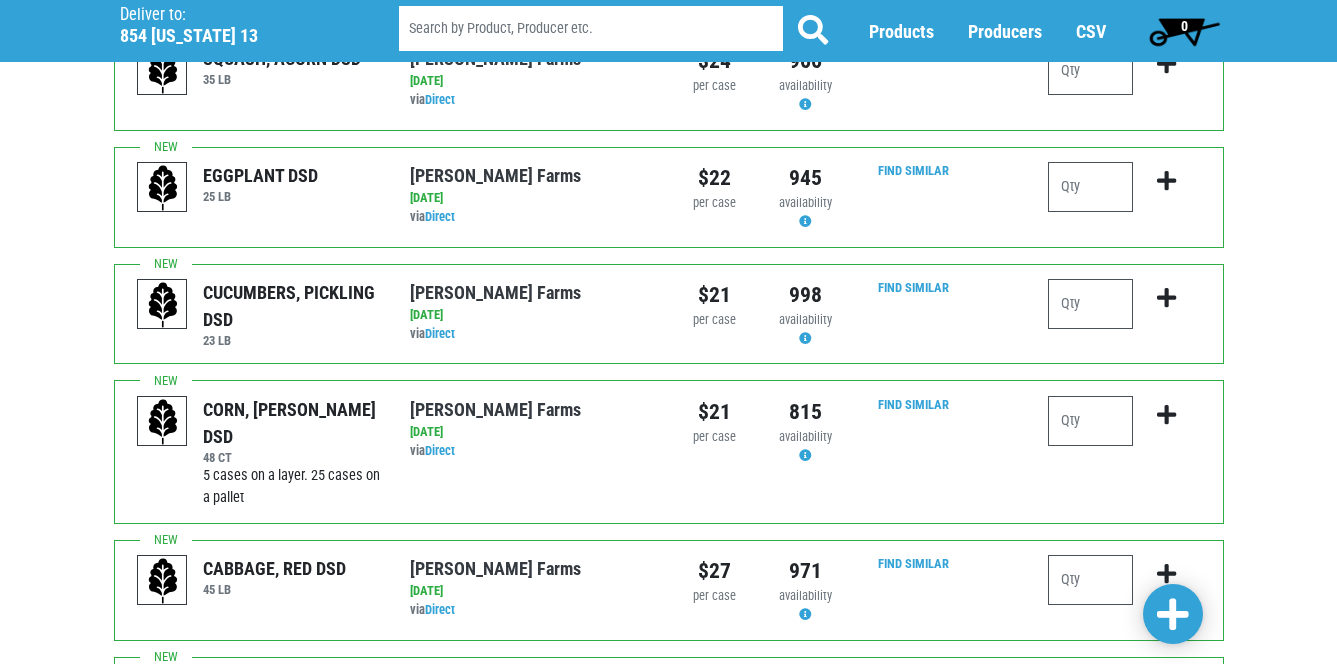type on "4" 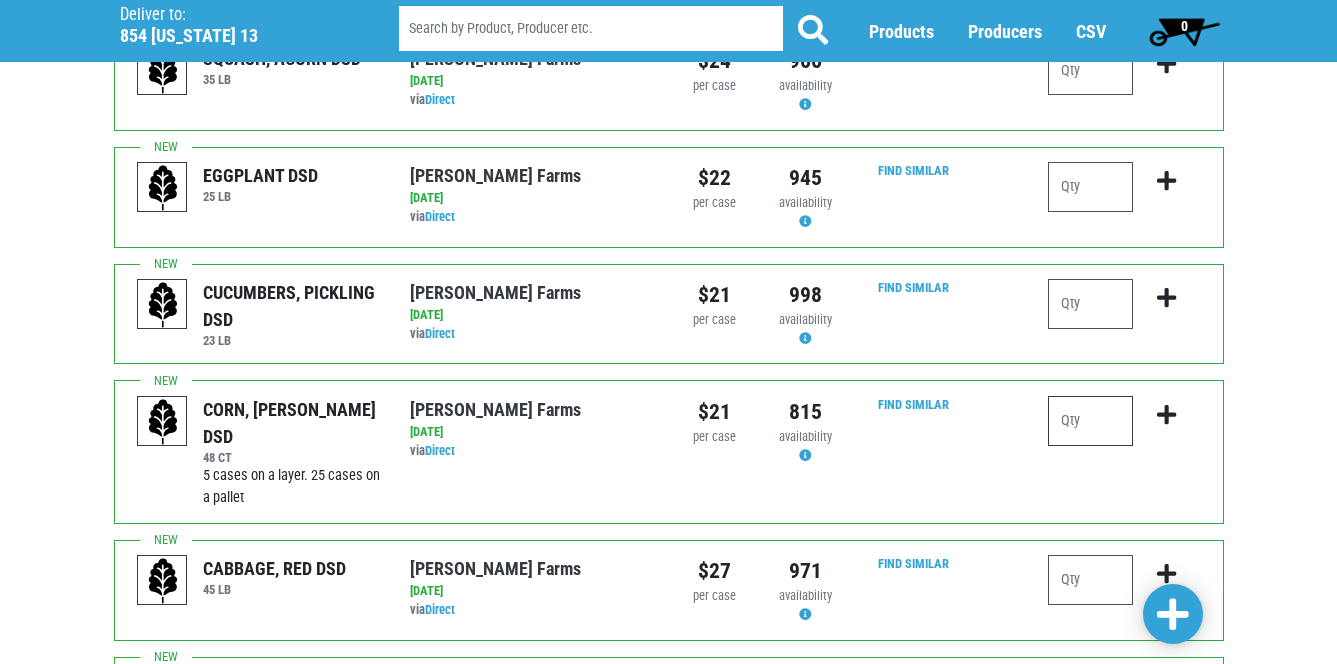 click at bounding box center (1090, 421) 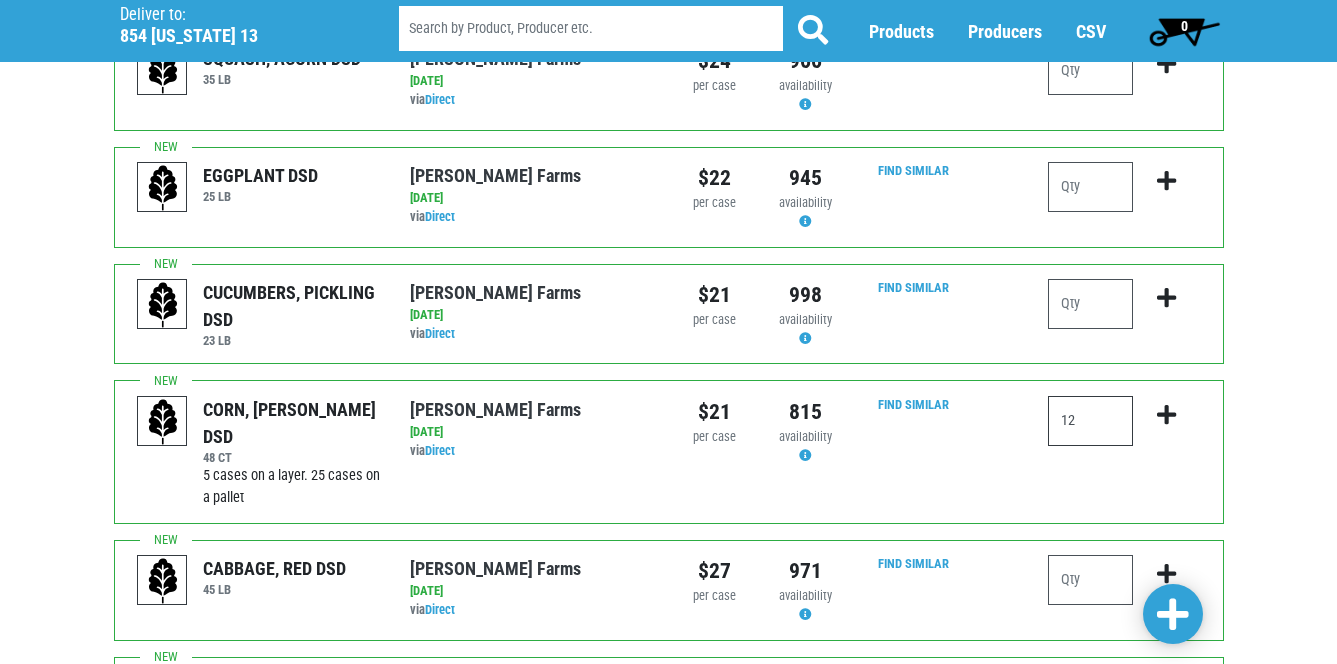type on "12" 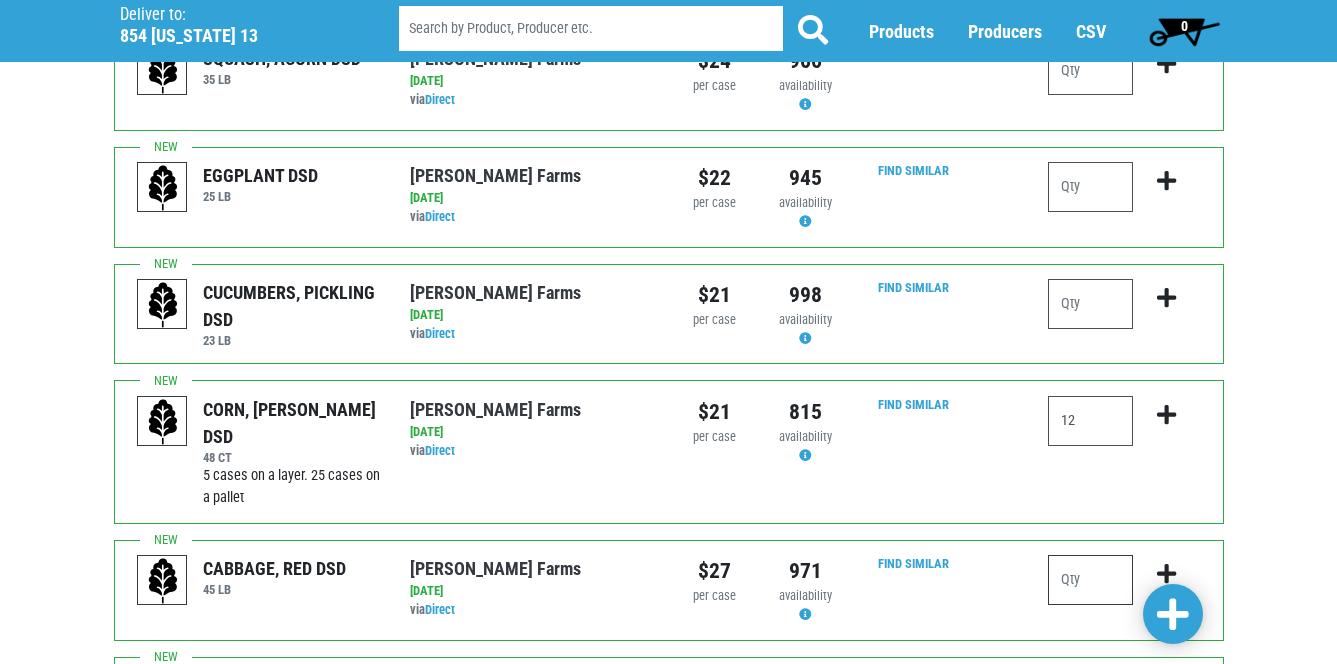 click at bounding box center [1090, 580] 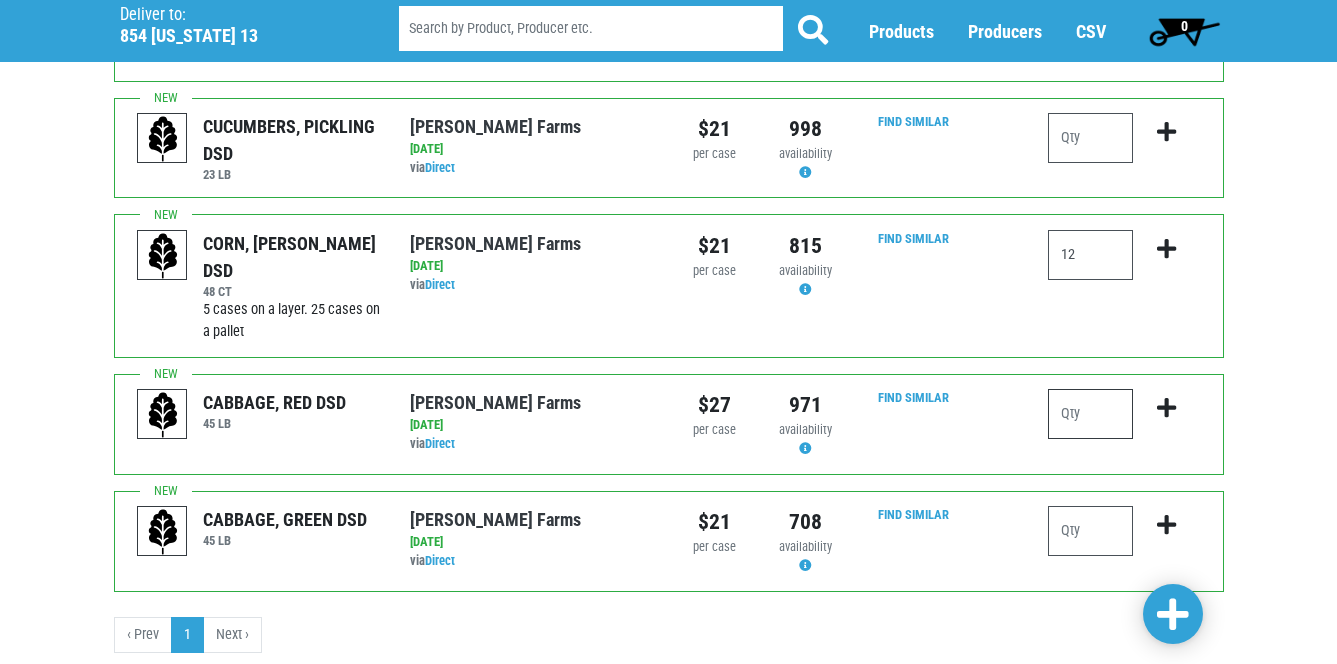 scroll, scrollTop: 1232, scrollLeft: 0, axis: vertical 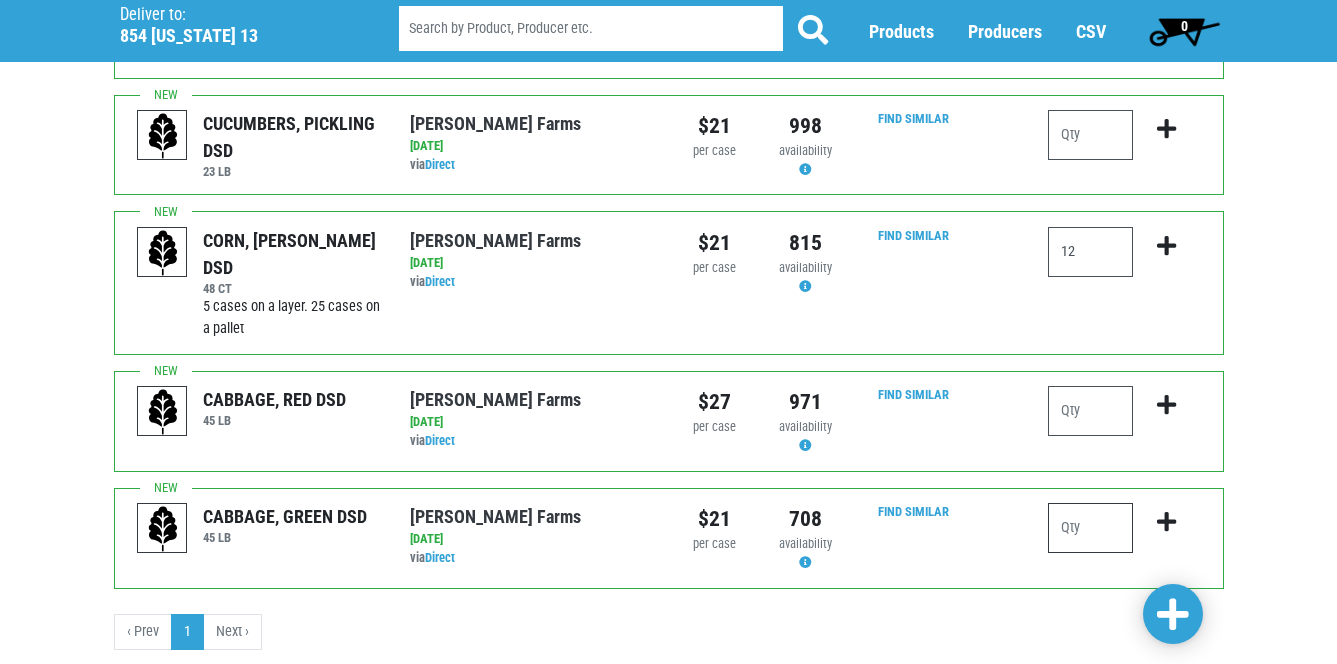 click at bounding box center [1090, 528] 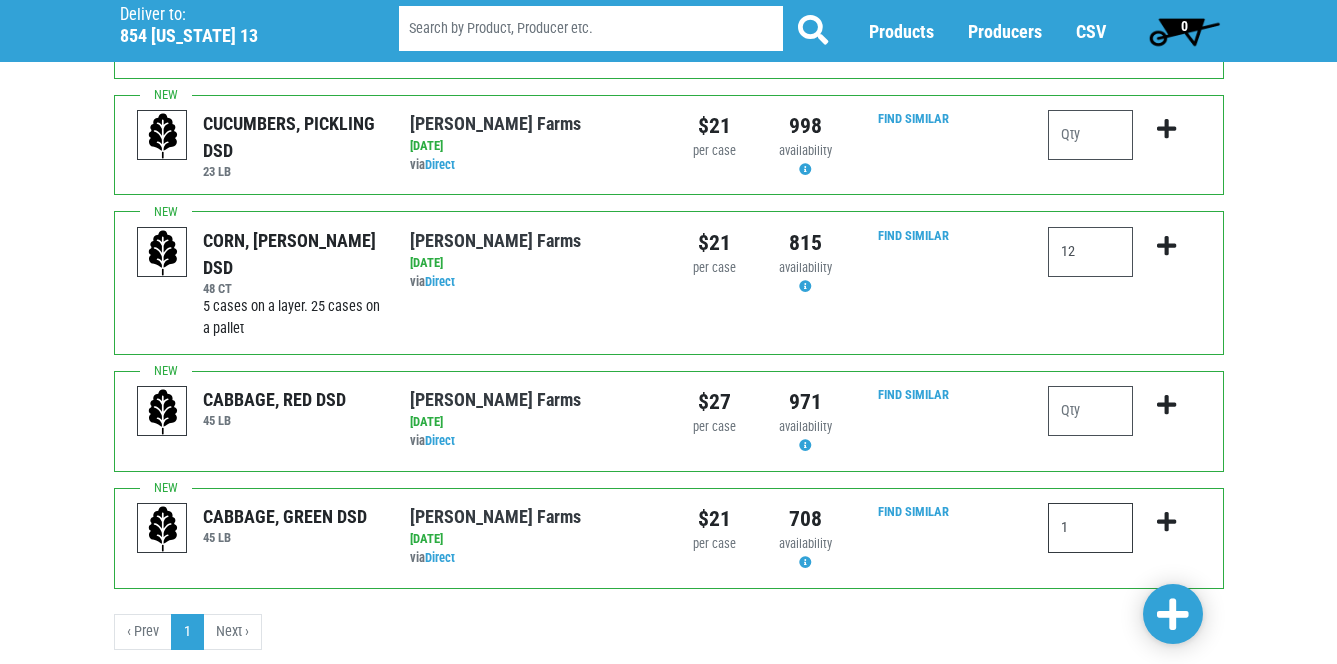 type on "1" 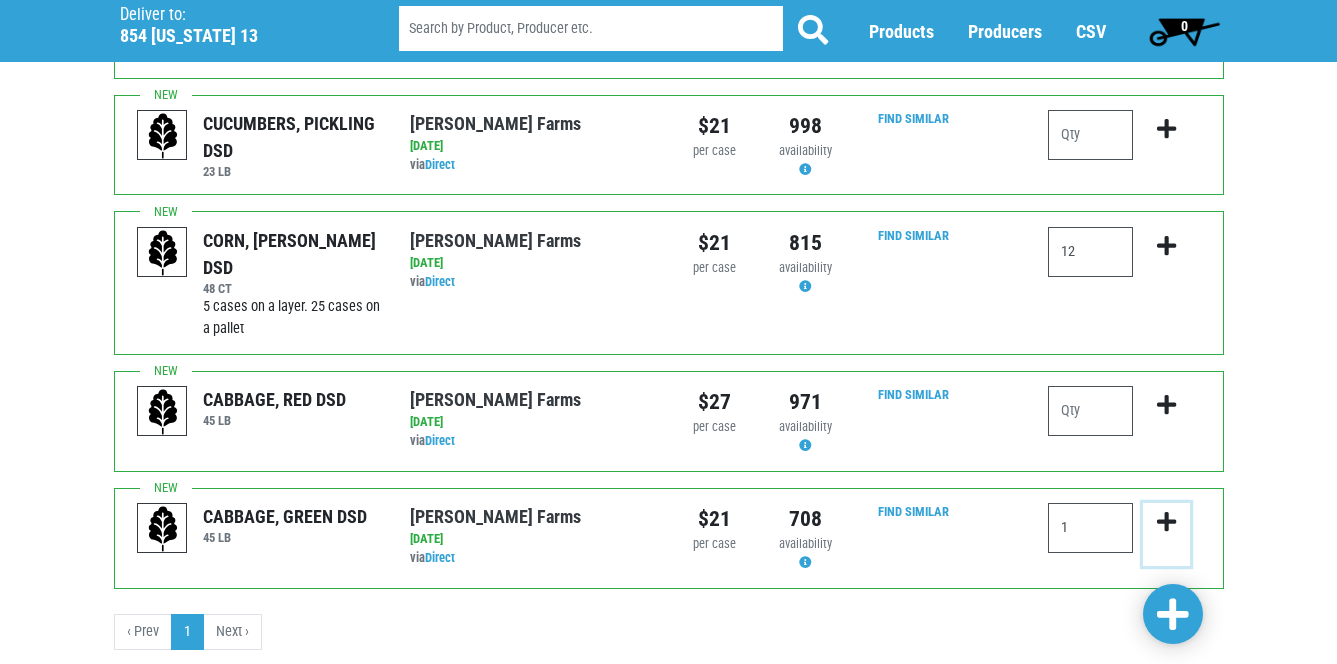 click at bounding box center (1166, 522) 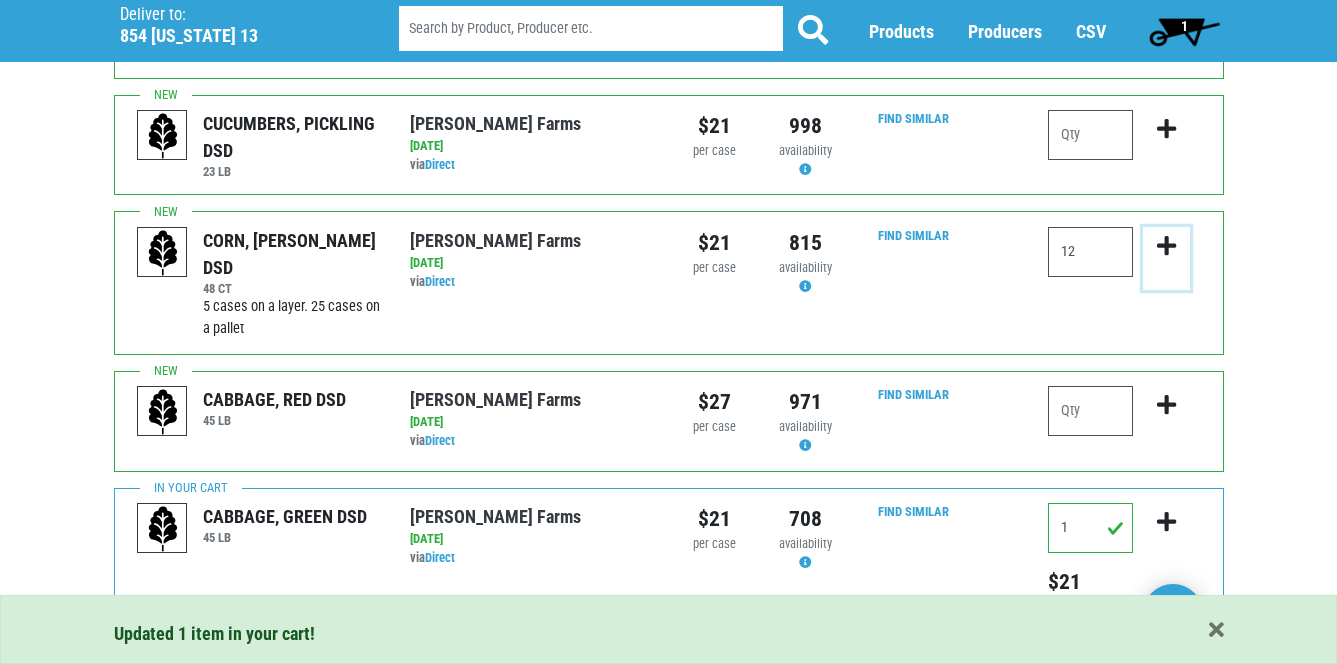 click at bounding box center [1166, 246] 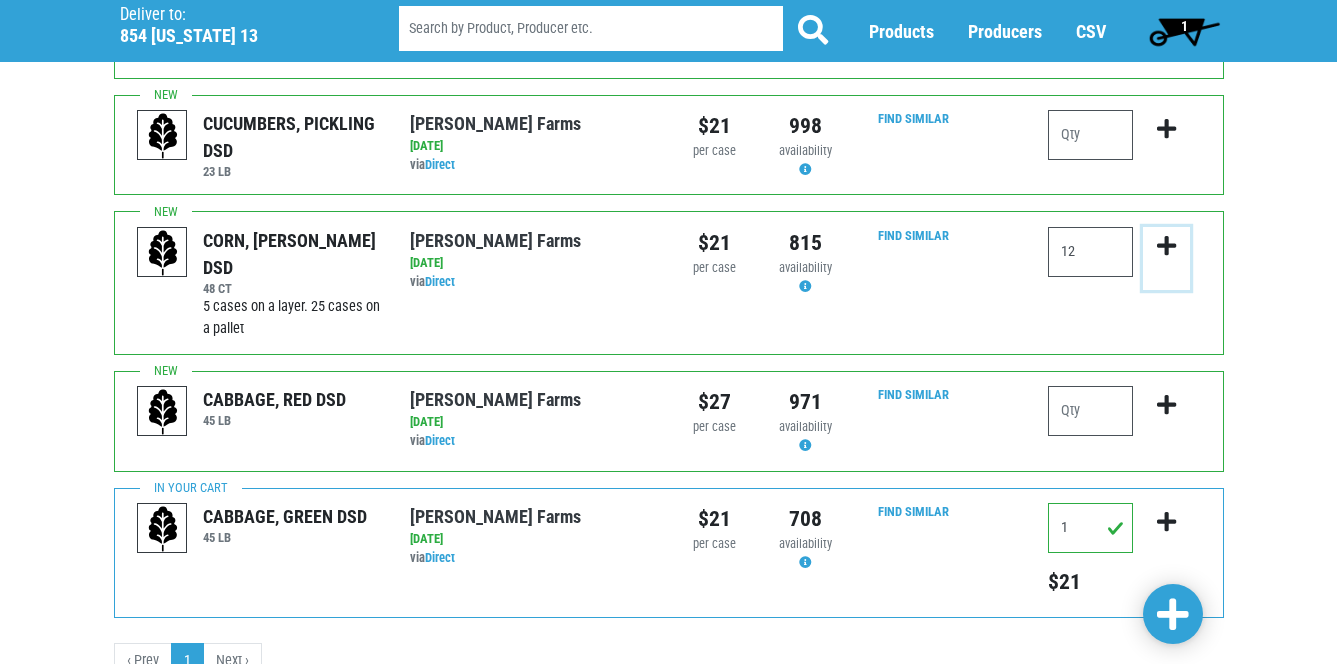 click at bounding box center [1166, 246] 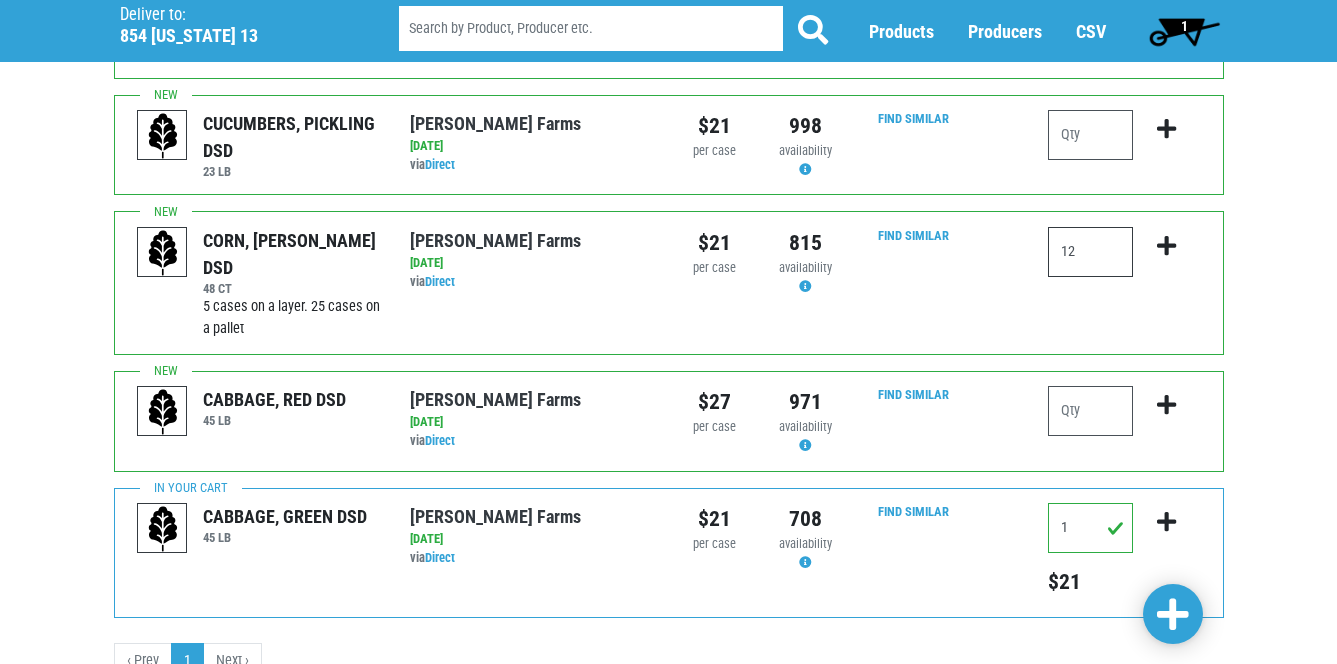 drag, startPoint x: 1083, startPoint y: 202, endPoint x: 1058, endPoint y: 201, distance: 25.019993 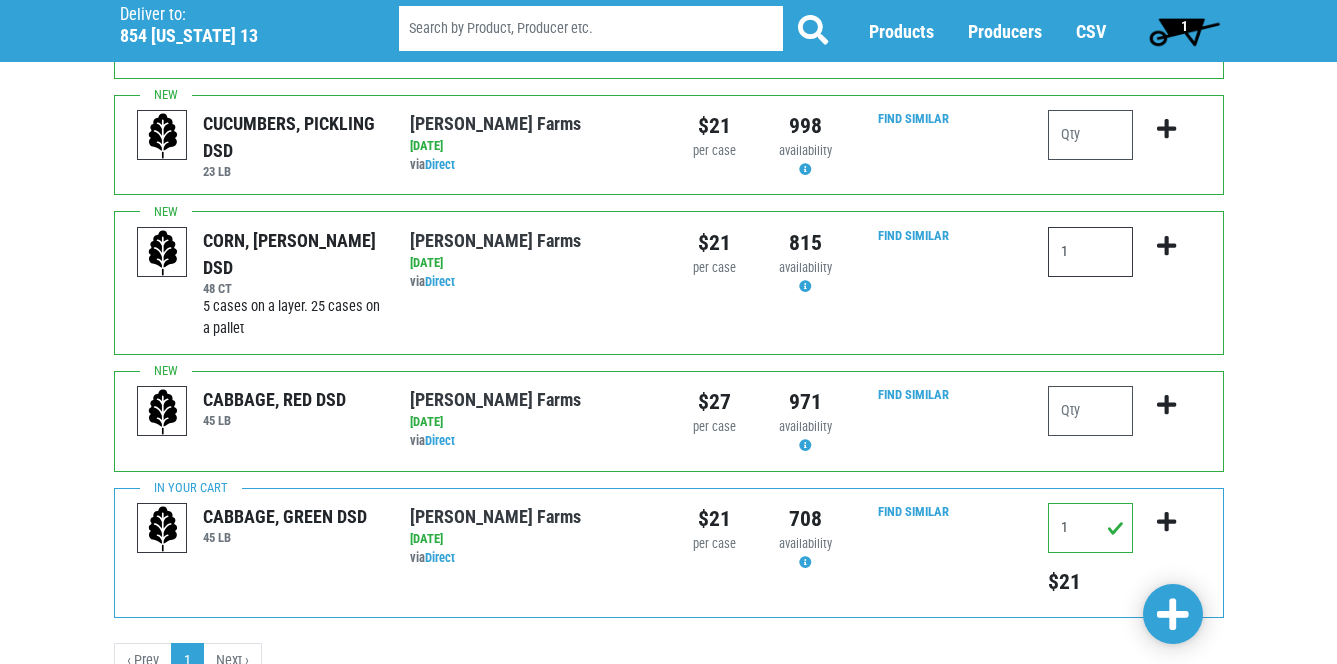 type on "12" 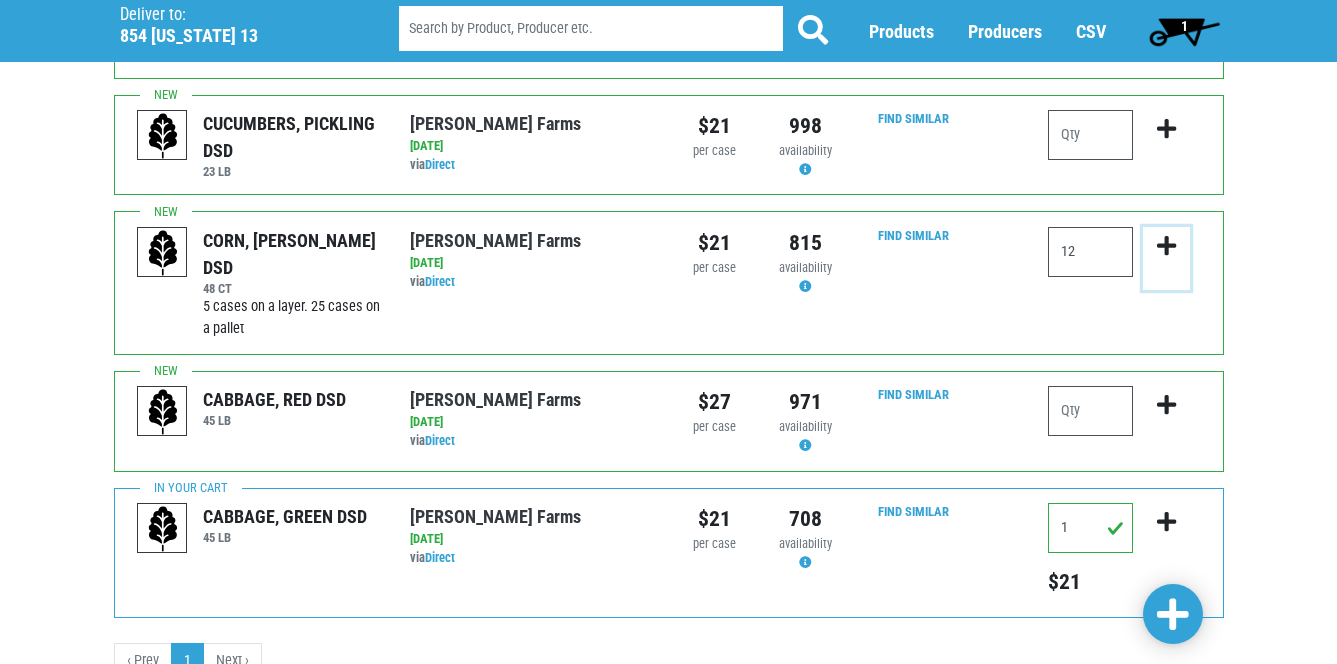 click at bounding box center [1166, 246] 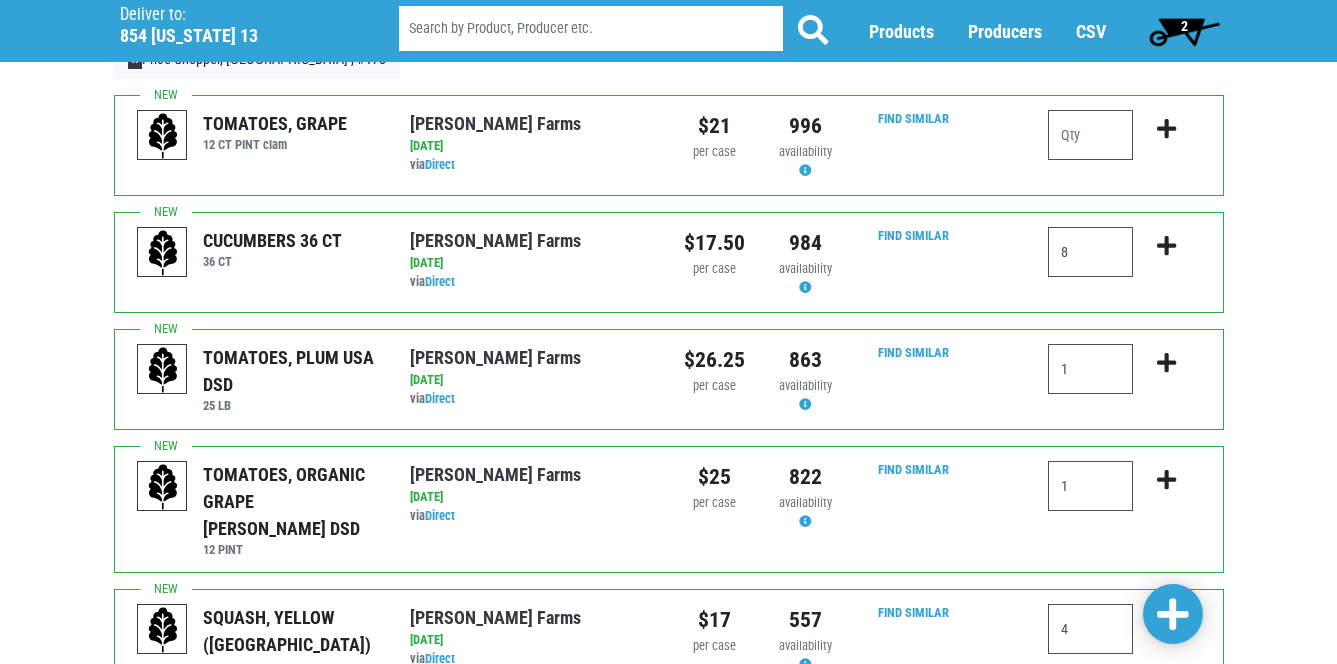 scroll, scrollTop: 142, scrollLeft: 0, axis: vertical 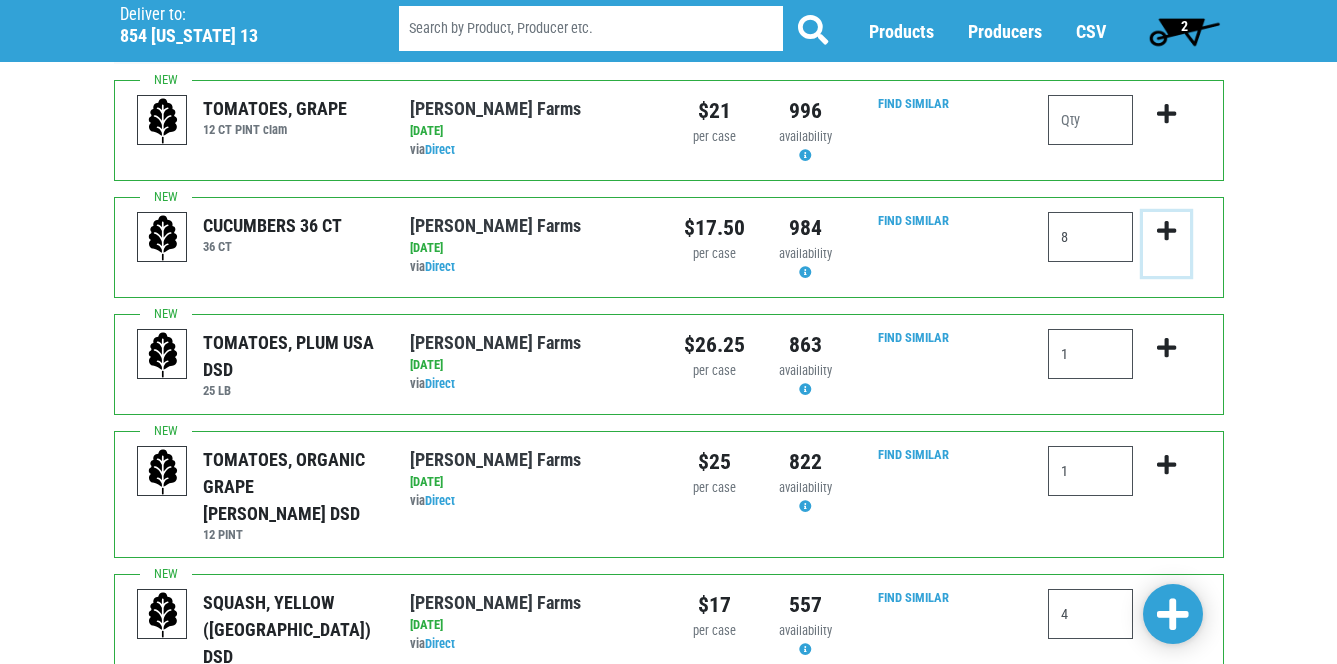 click at bounding box center [1166, 231] 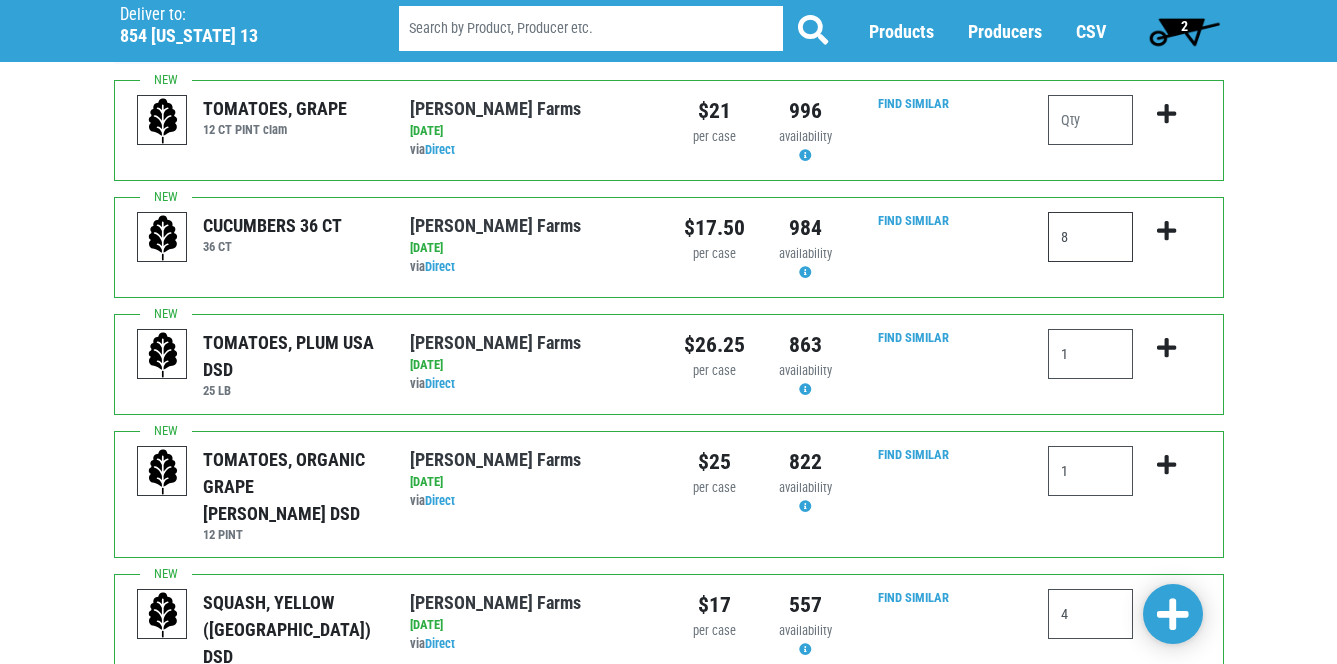 click on "8" at bounding box center (1090, 237) 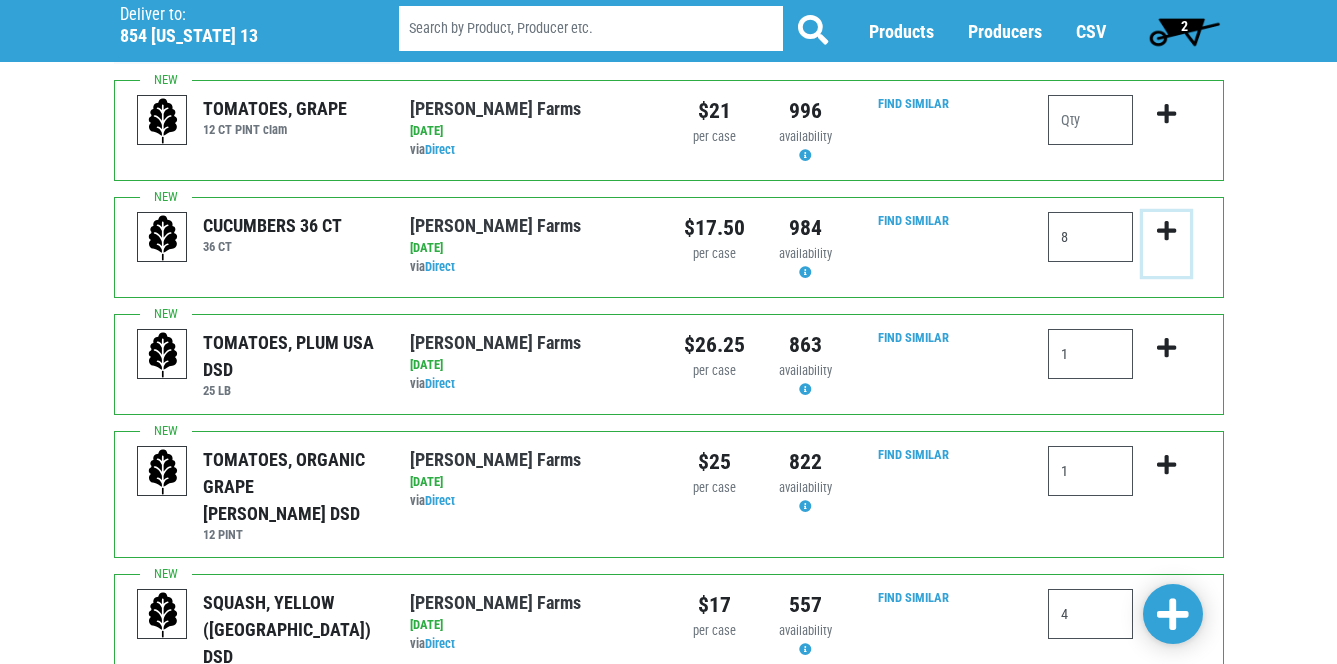 click at bounding box center (1166, 231) 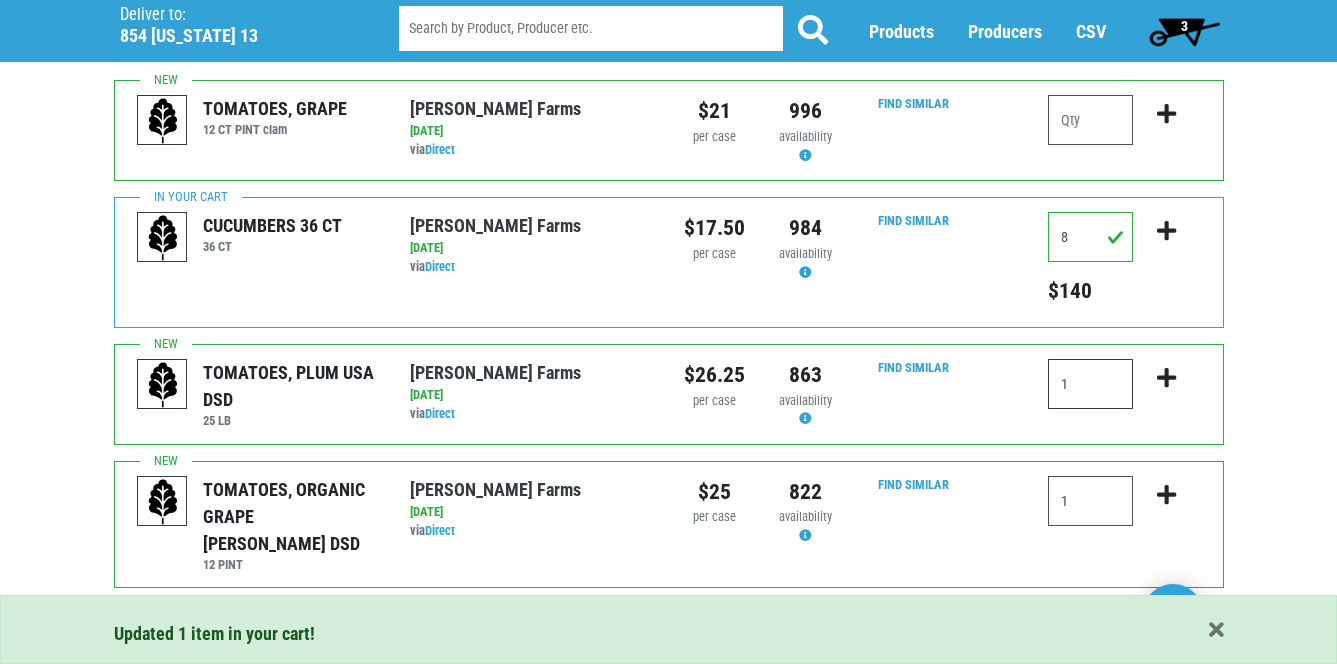 drag, startPoint x: 1070, startPoint y: 384, endPoint x: 1057, endPoint y: 383, distance: 13.038404 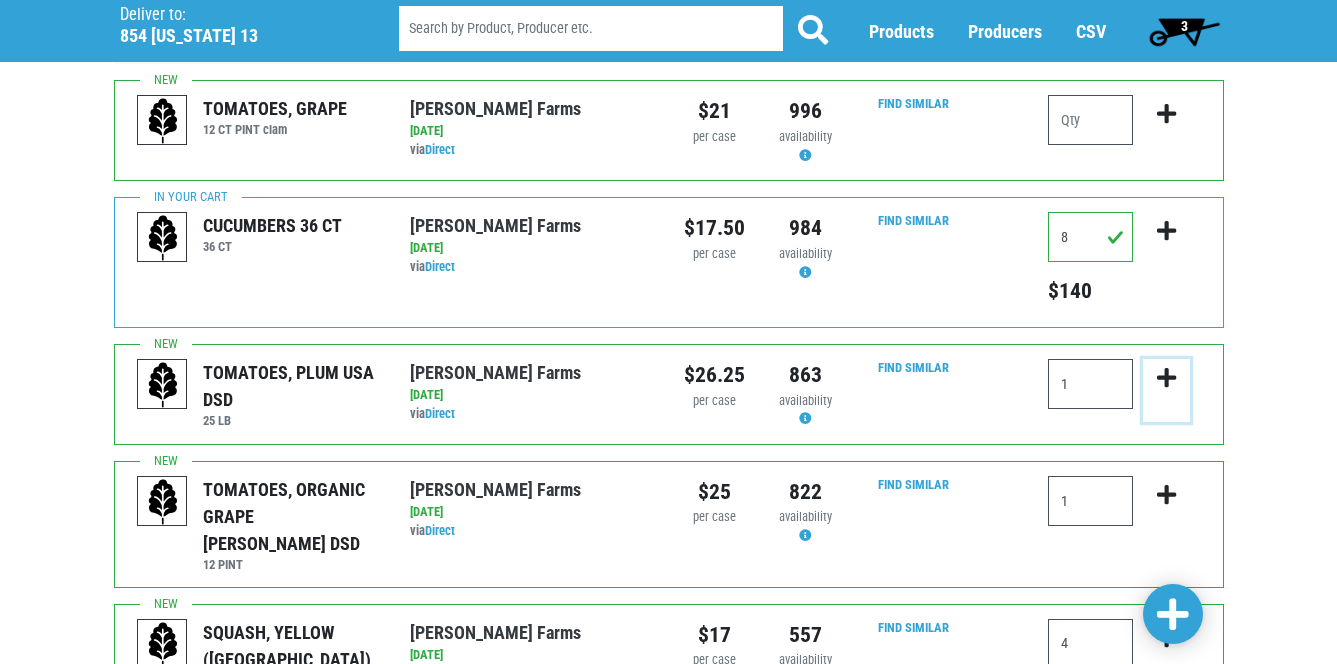 click at bounding box center (1166, 378) 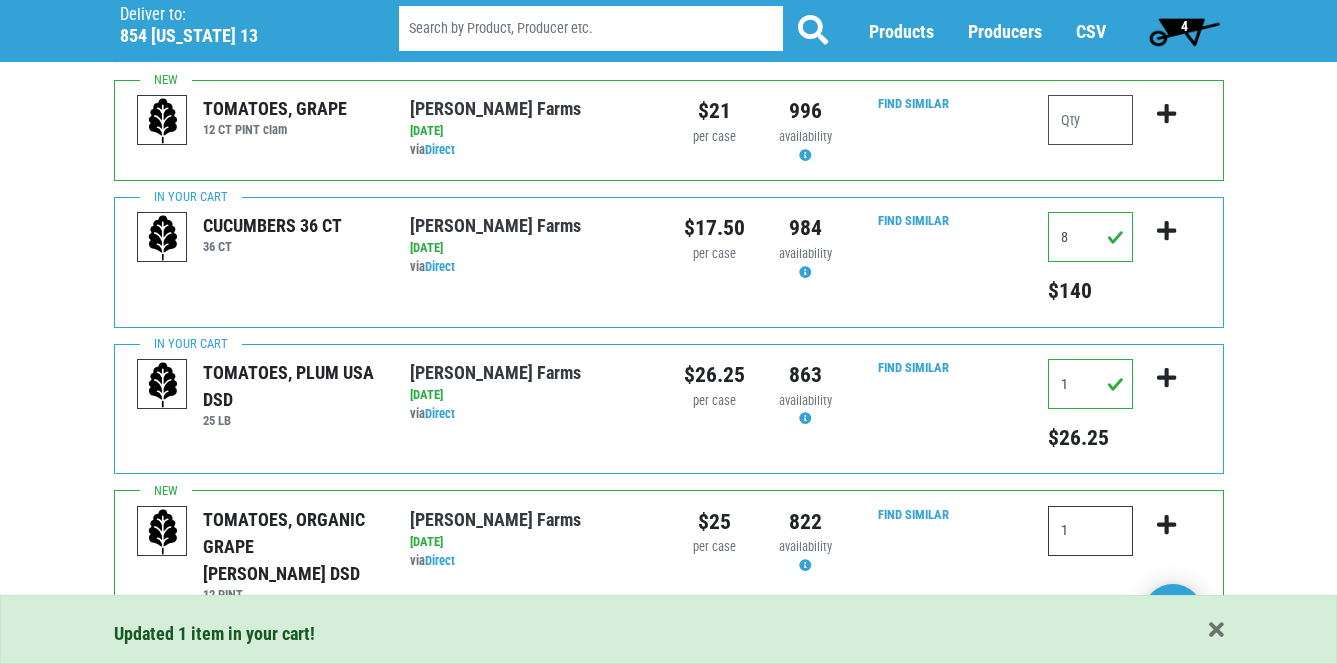 drag, startPoint x: 1064, startPoint y: 530, endPoint x: 1037, endPoint y: 527, distance: 27.166155 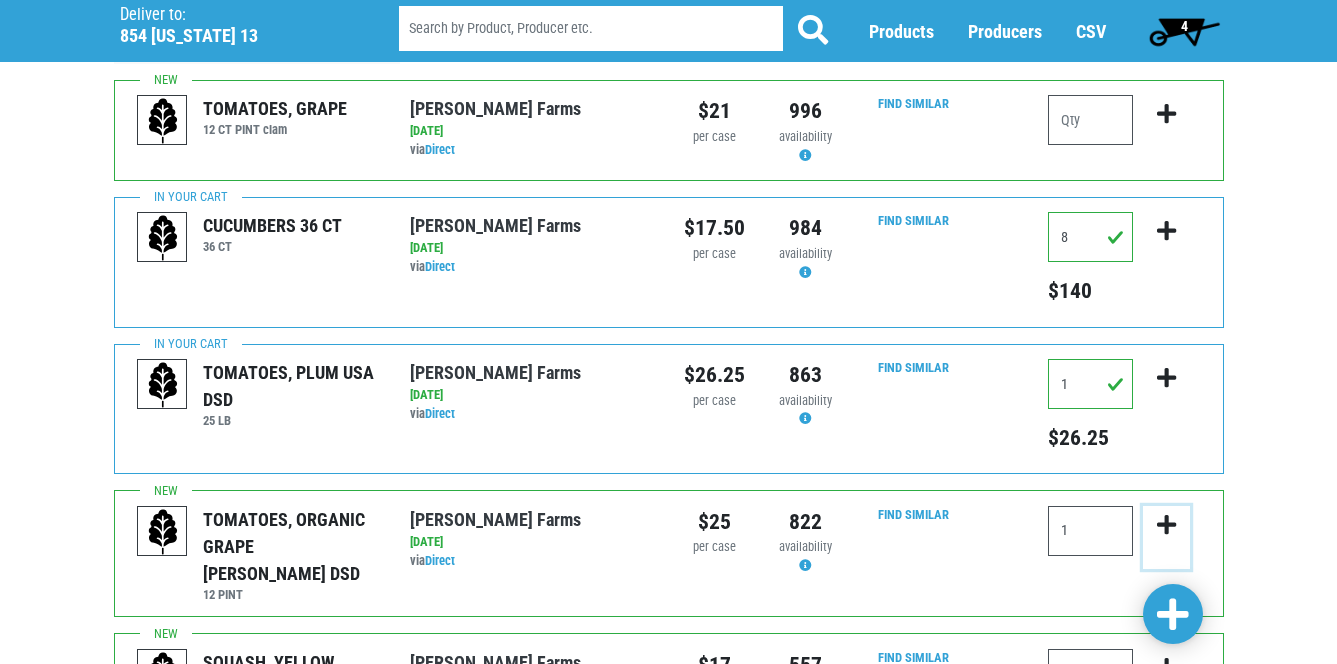 click at bounding box center [1166, 525] 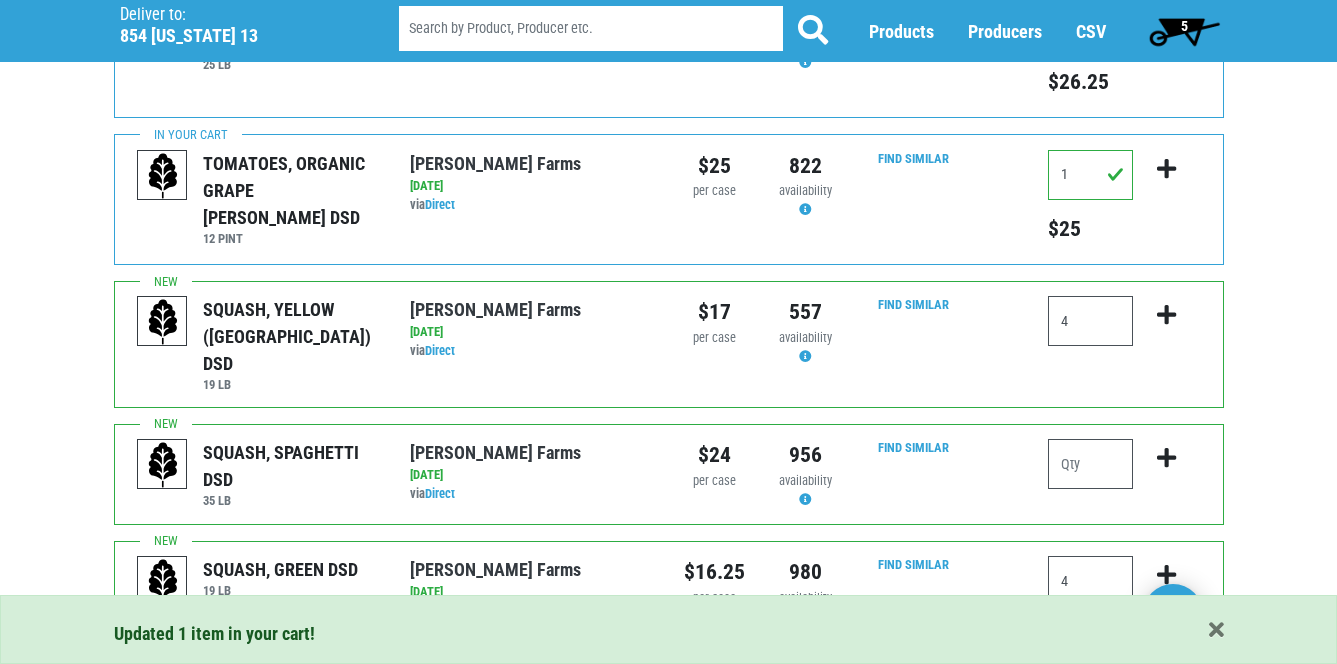scroll, scrollTop: 504, scrollLeft: 0, axis: vertical 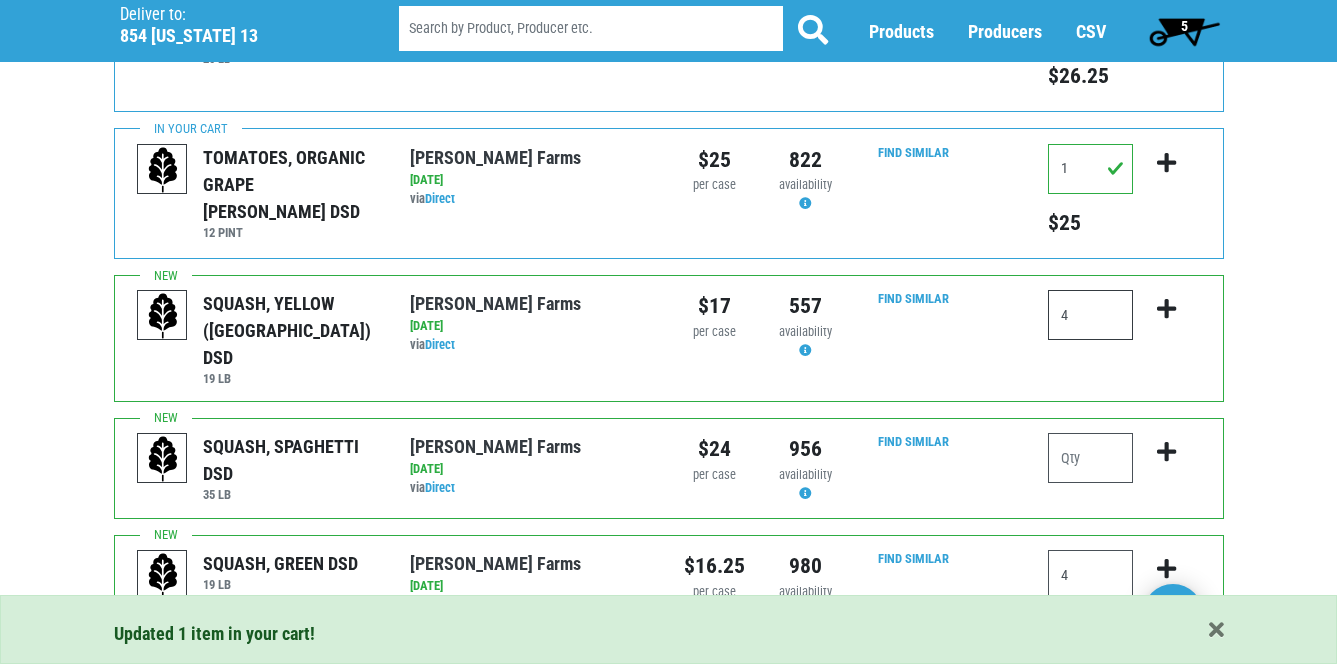 drag, startPoint x: 1084, startPoint y: 312, endPoint x: 1030, endPoint y: 312, distance: 54 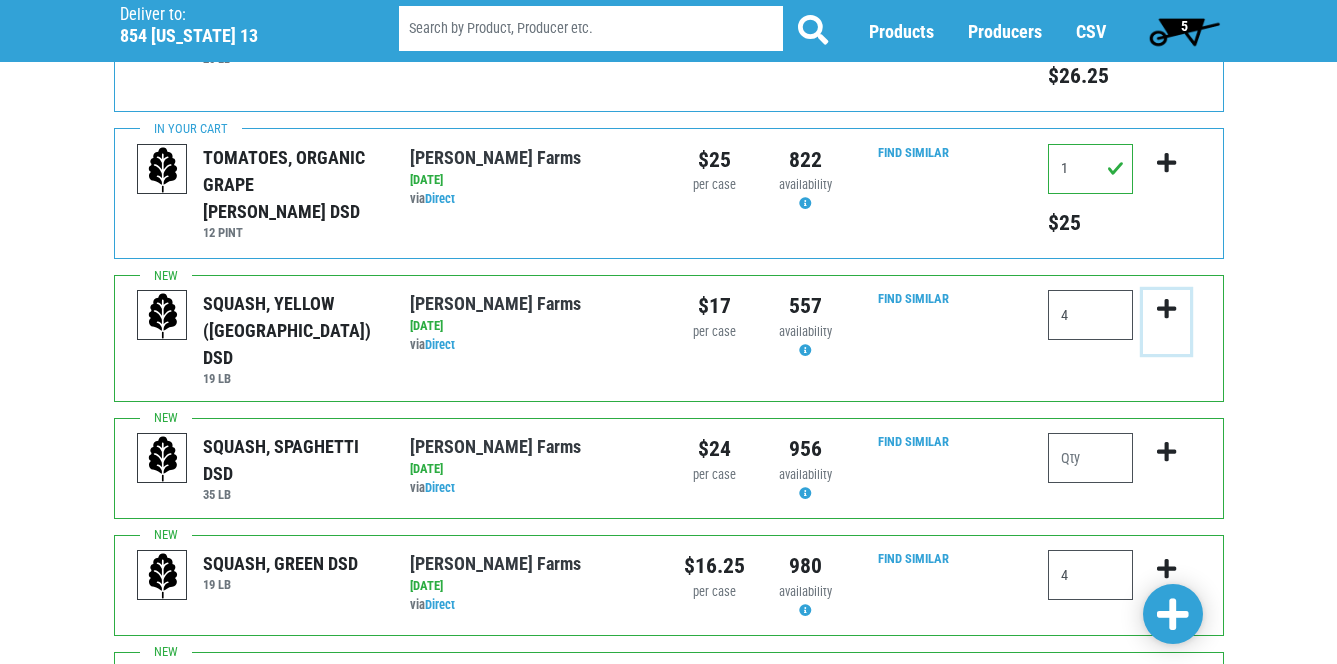 click at bounding box center [1166, 309] 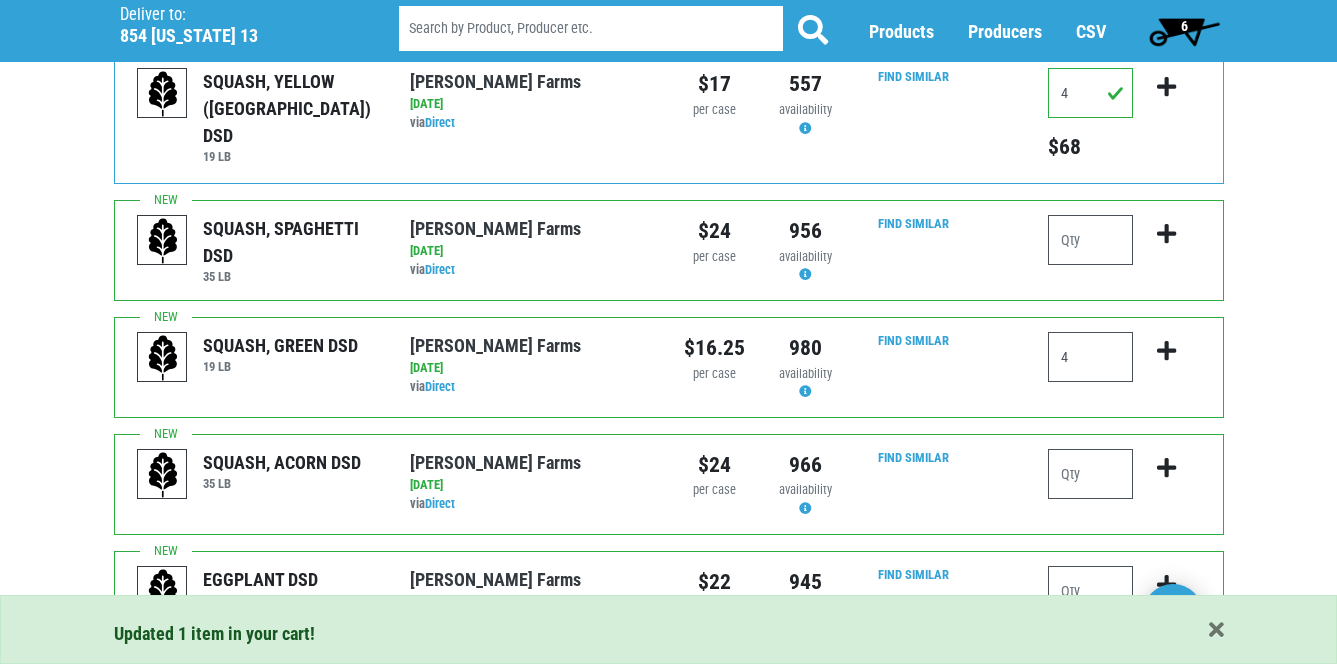 scroll, scrollTop: 730, scrollLeft: 0, axis: vertical 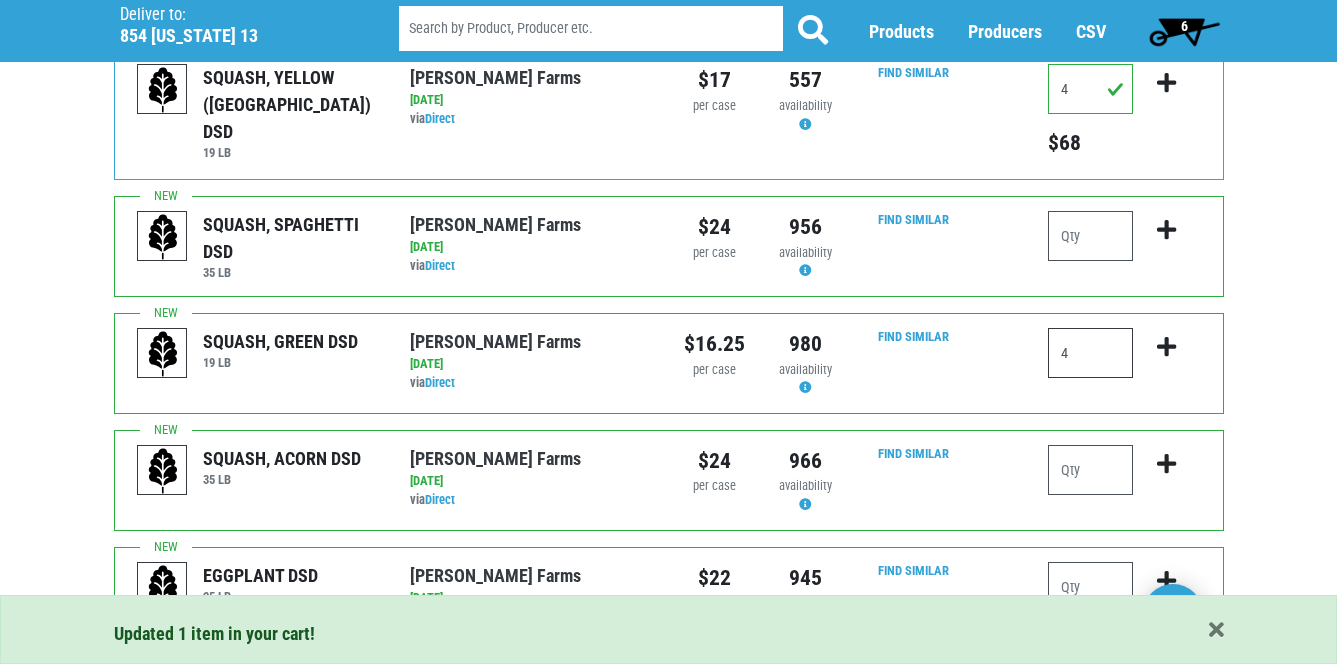 drag, startPoint x: 1075, startPoint y: 352, endPoint x: 1032, endPoint y: 352, distance: 43 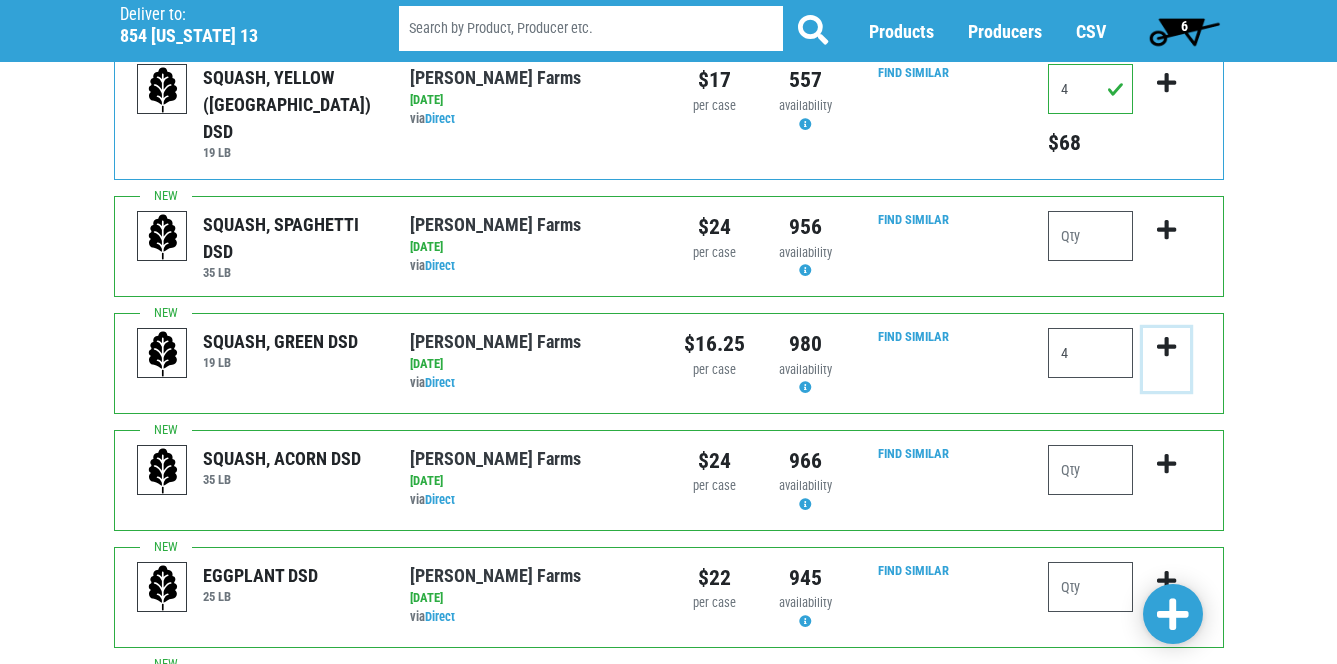 click at bounding box center (1166, 347) 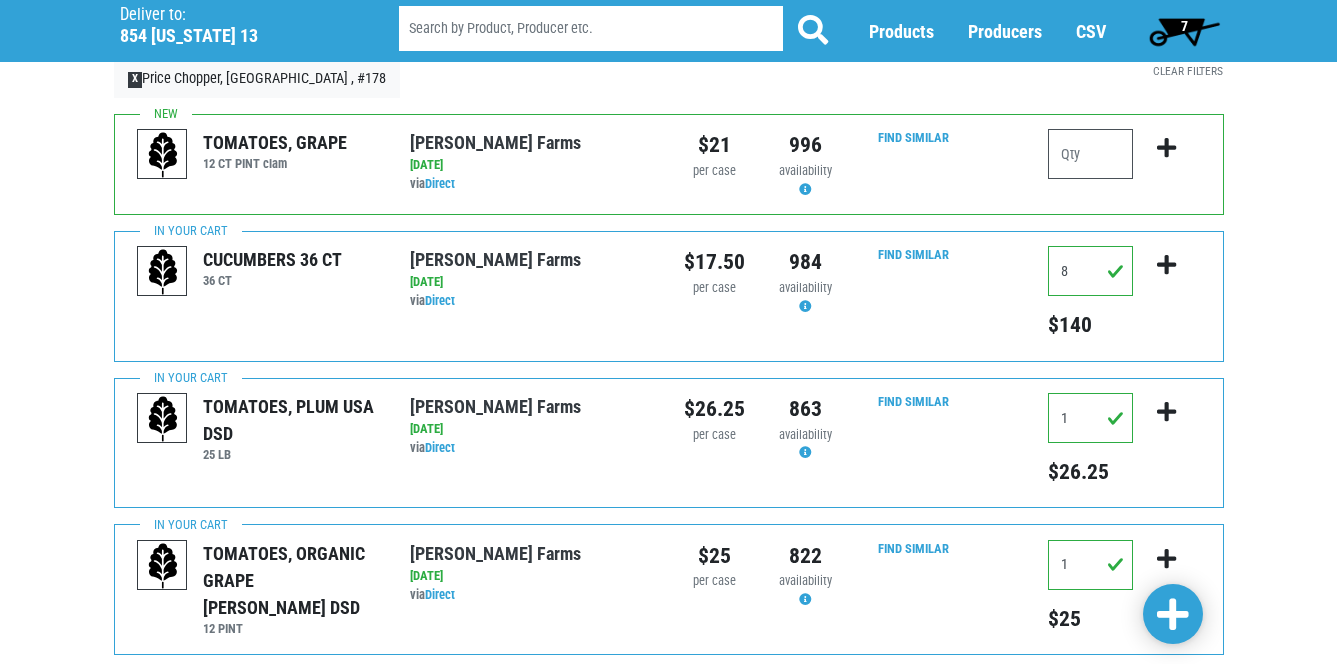scroll, scrollTop: 0, scrollLeft: 0, axis: both 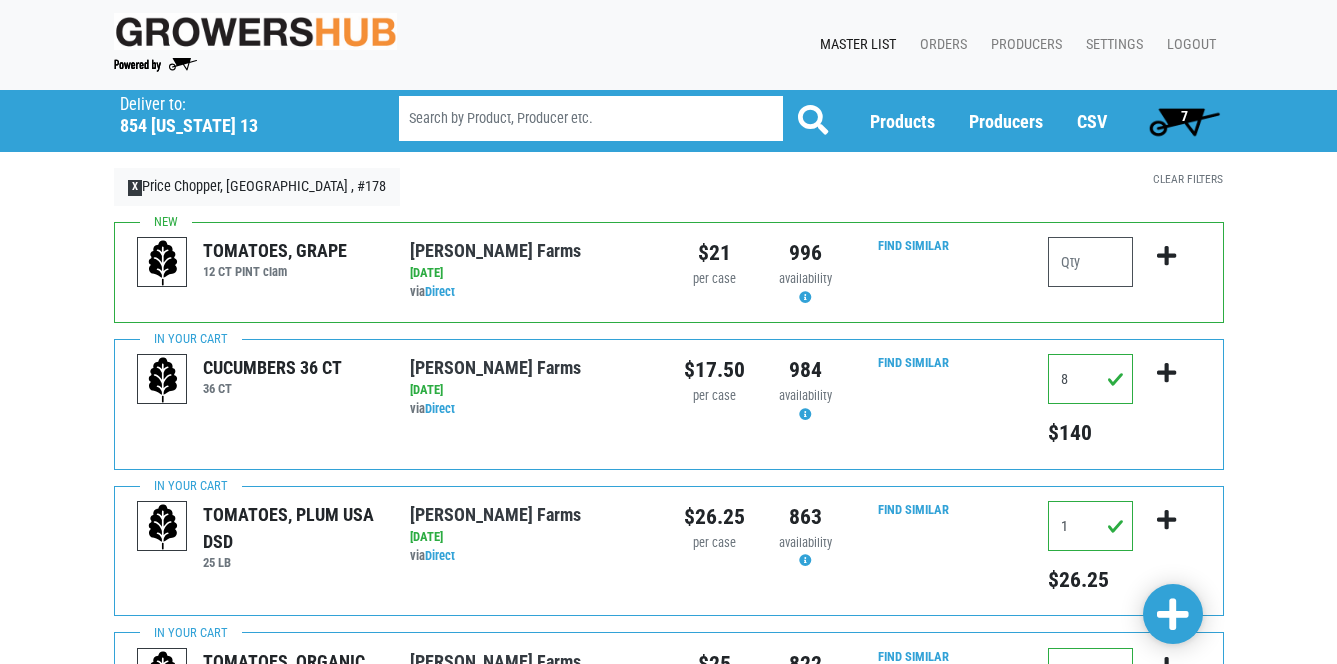 click on "7" at bounding box center [1184, 116] 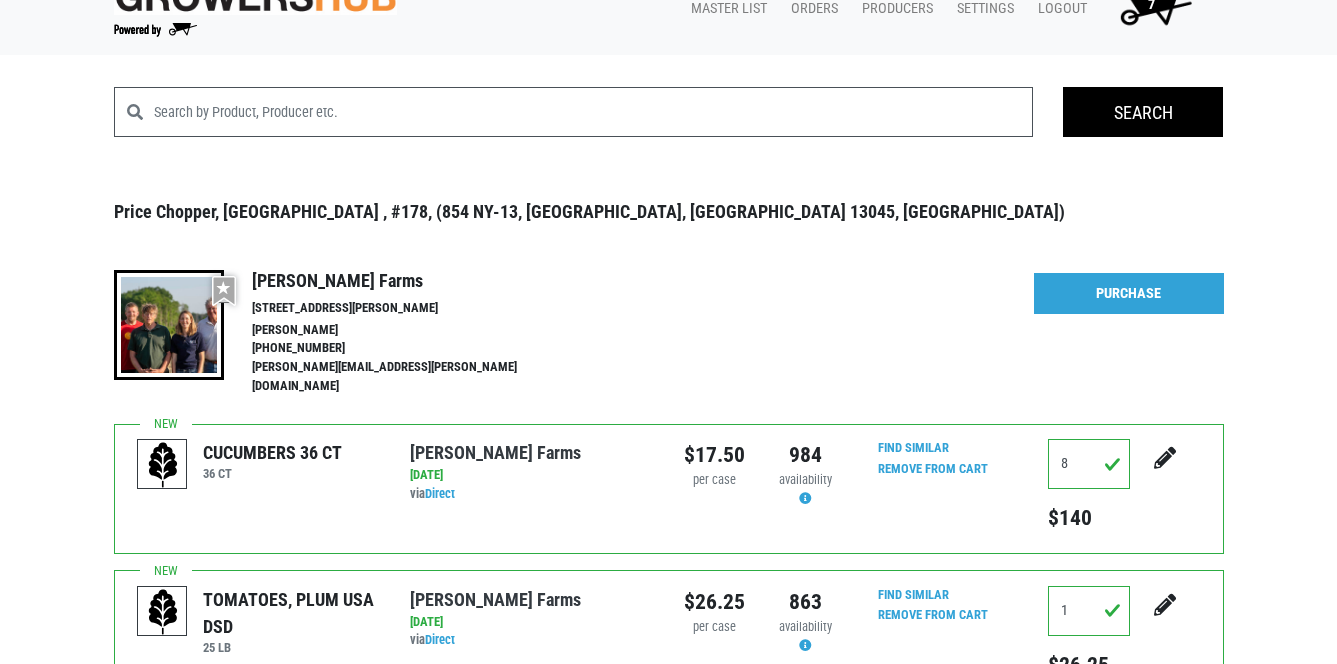 scroll, scrollTop: 0, scrollLeft: 0, axis: both 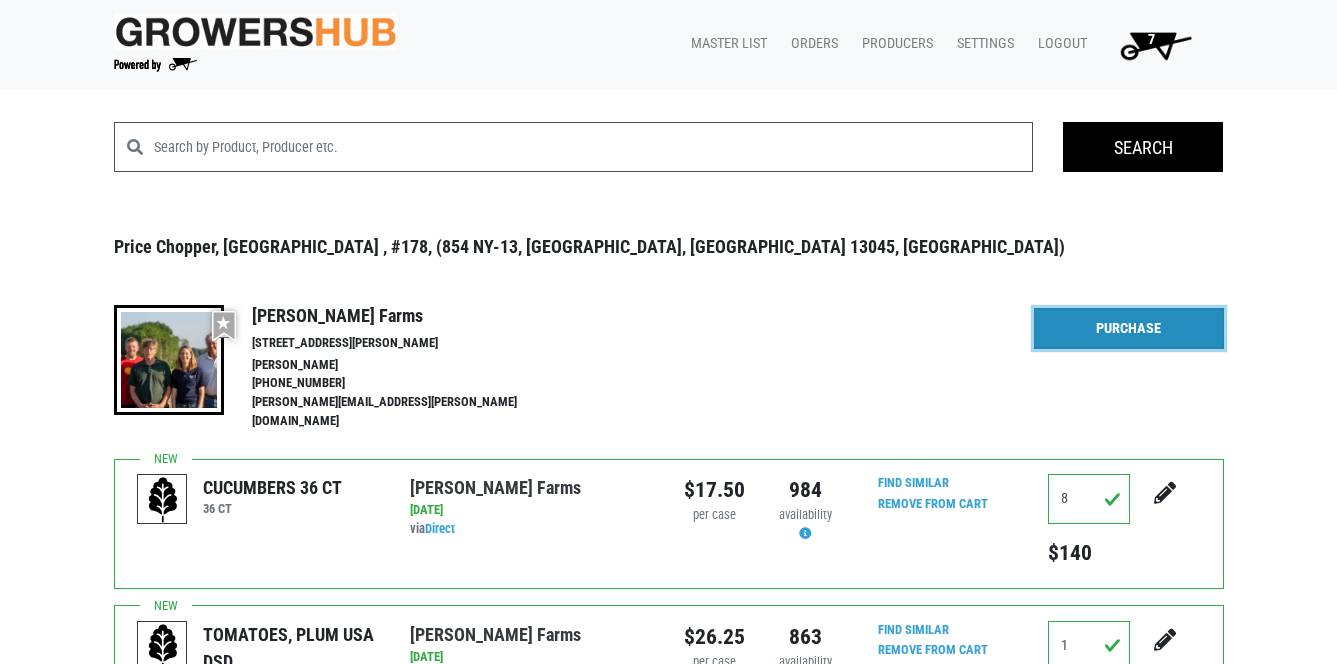 click on "Purchase" at bounding box center (1129, 329) 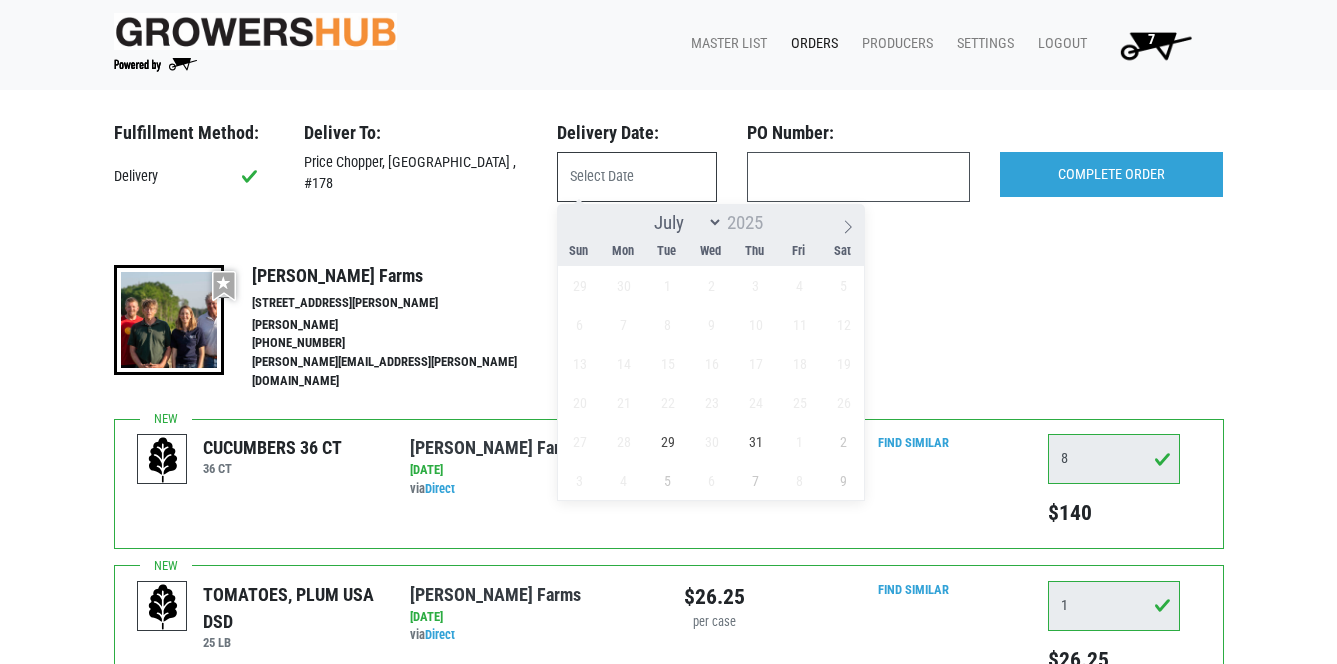 click at bounding box center (637, 177) 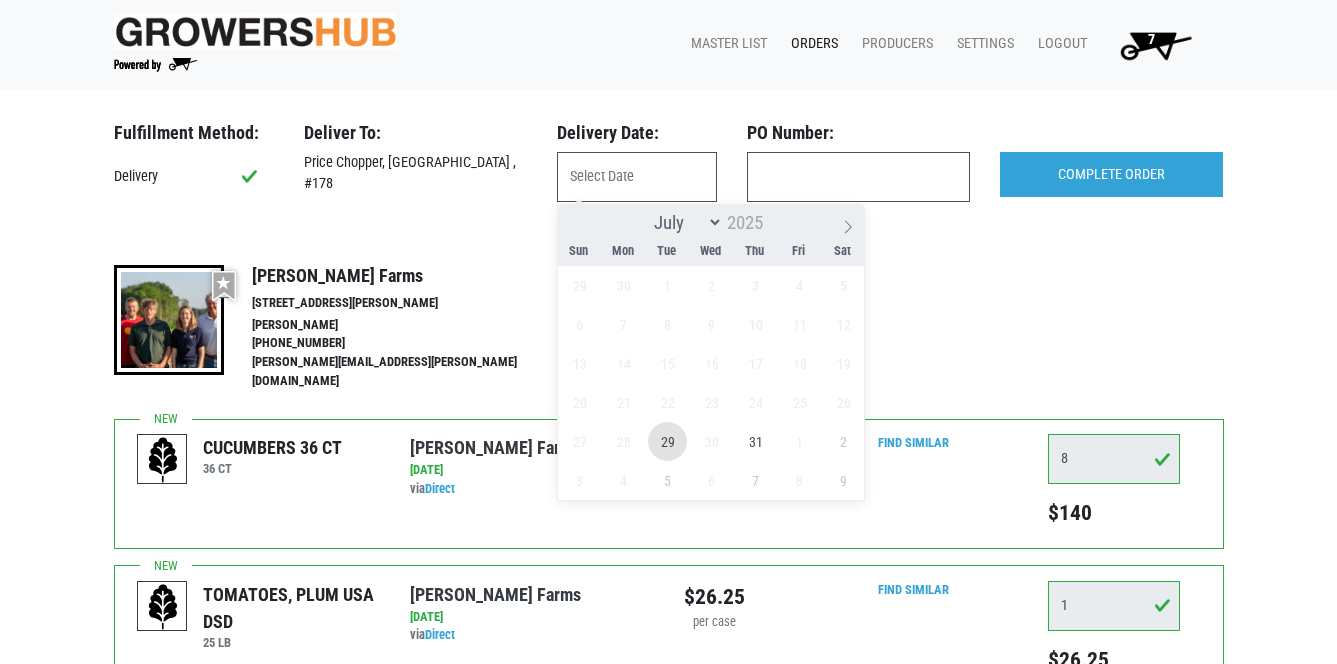 click on "29" at bounding box center (667, 441) 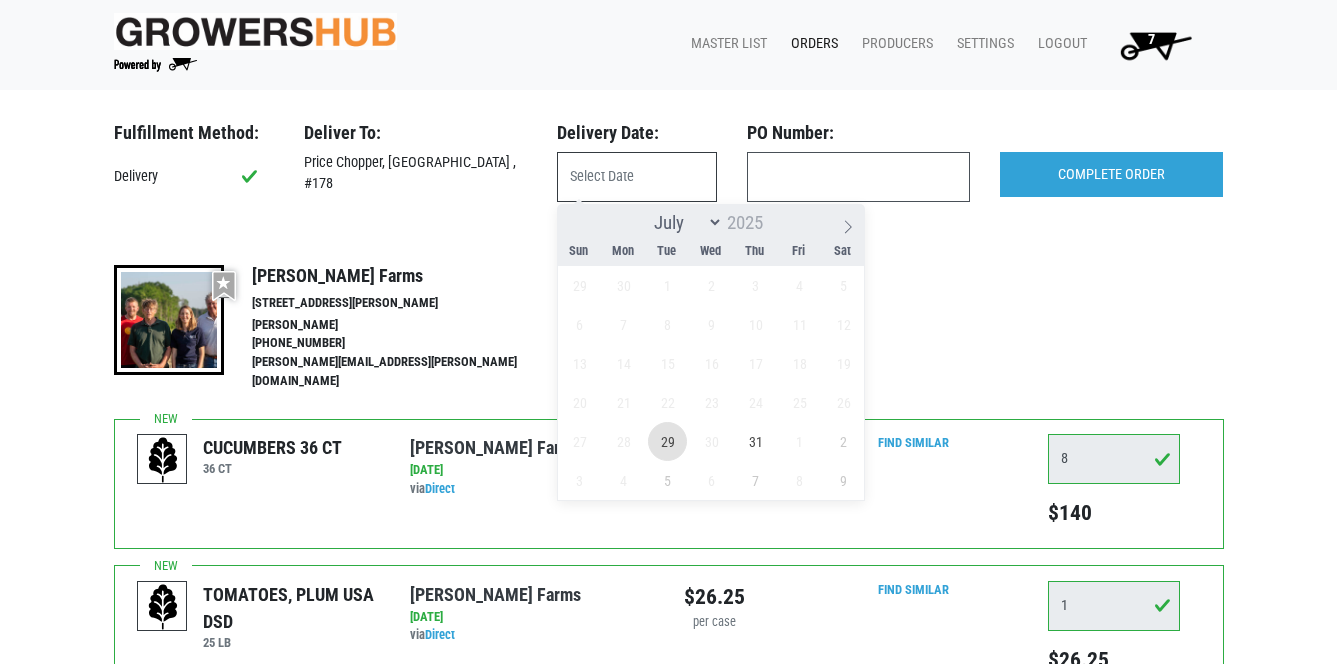 type on "2025-07-29" 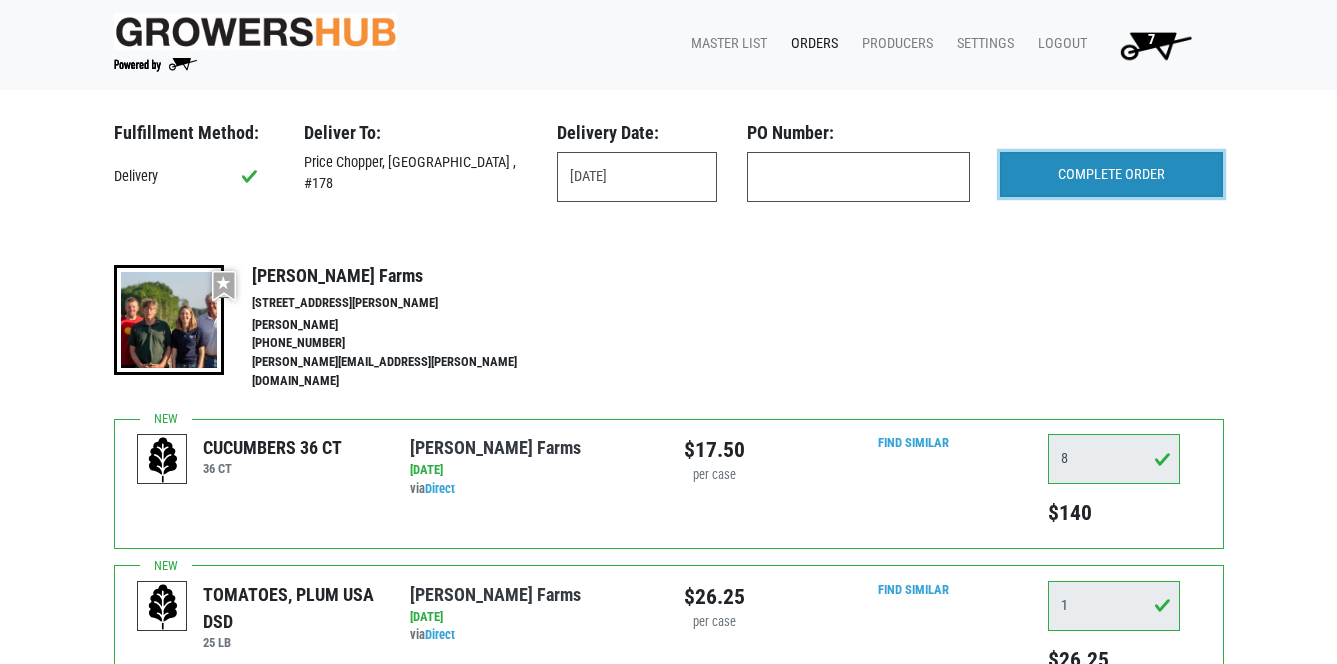 click on "COMPLETE ORDER" at bounding box center [1111, 175] 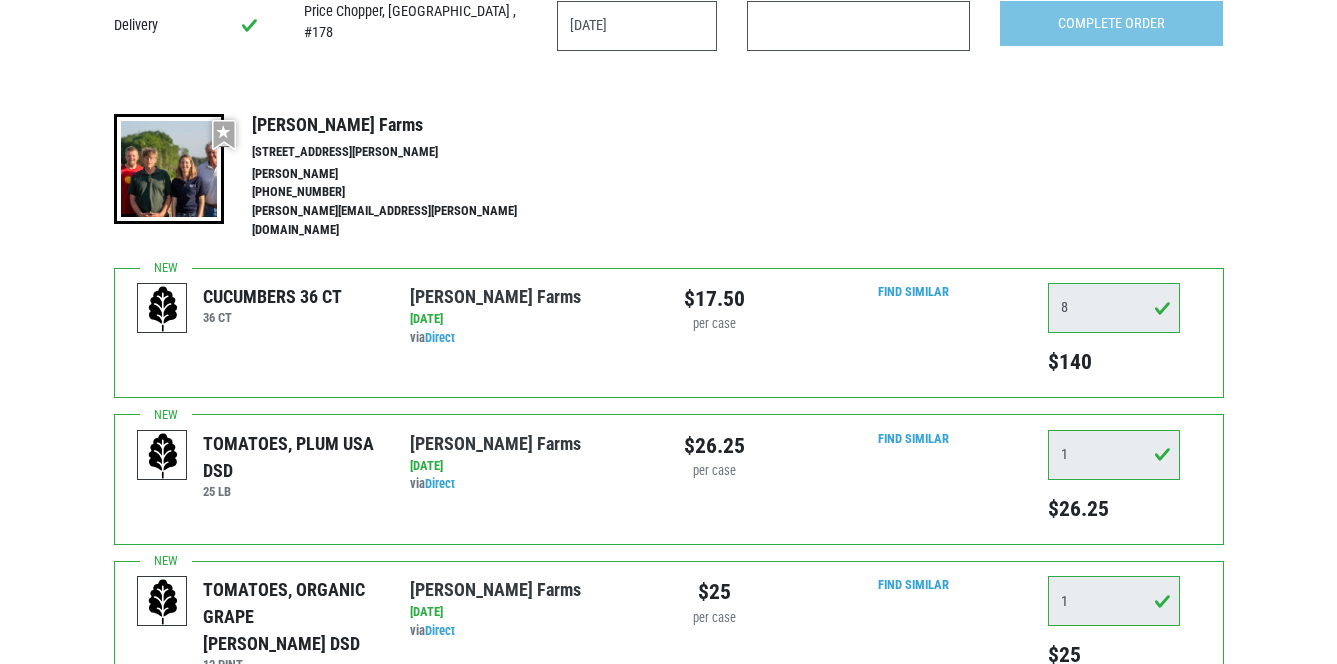 scroll, scrollTop: 0, scrollLeft: 0, axis: both 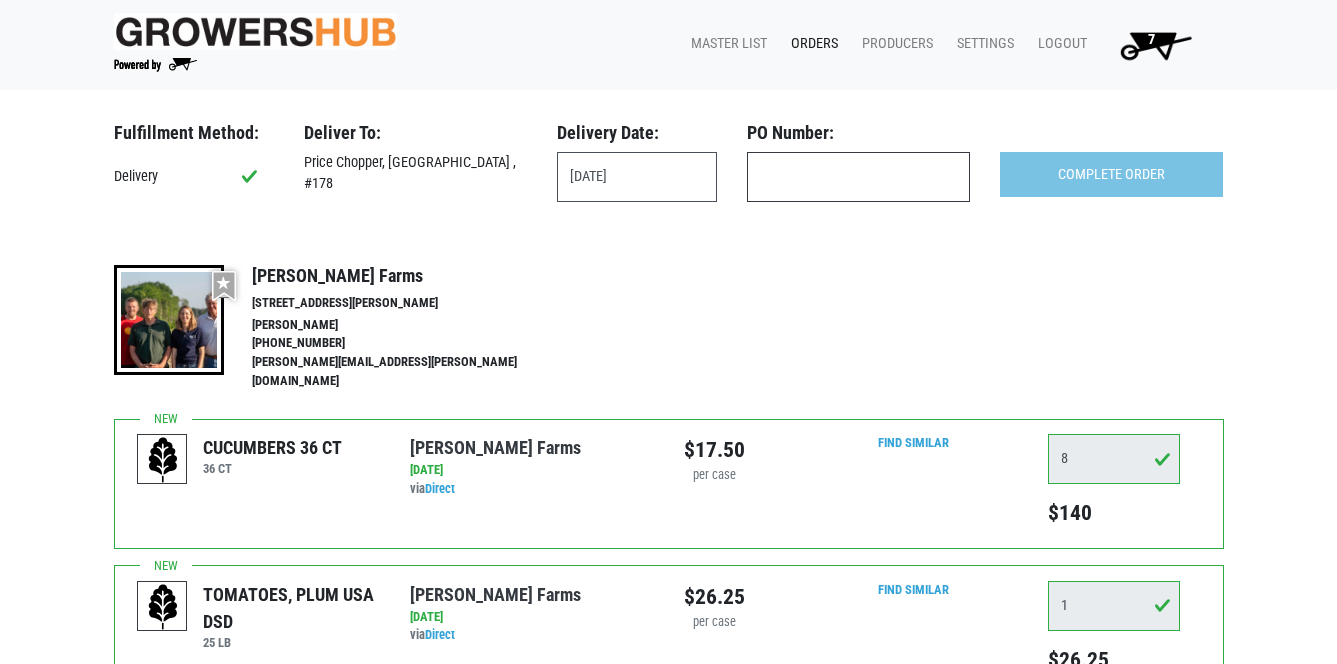 click at bounding box center (858, 177) 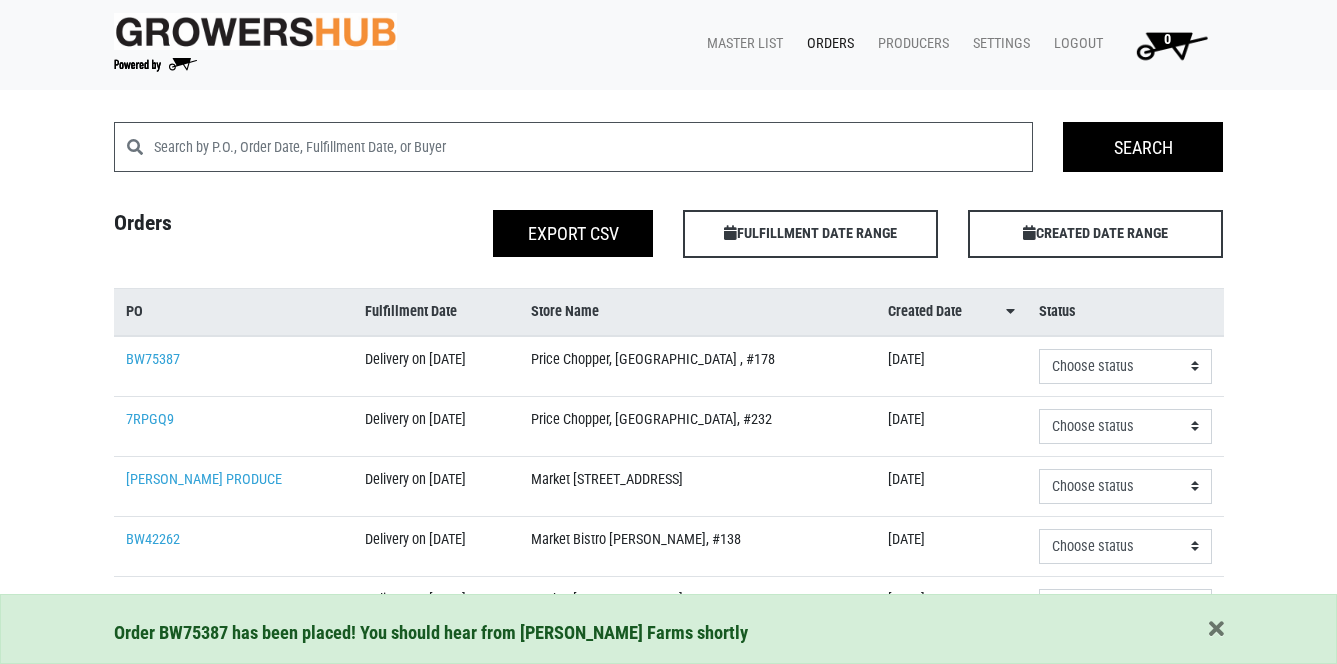 scroll, scrollTop: 0, scrollLeft: 0, axis: both 